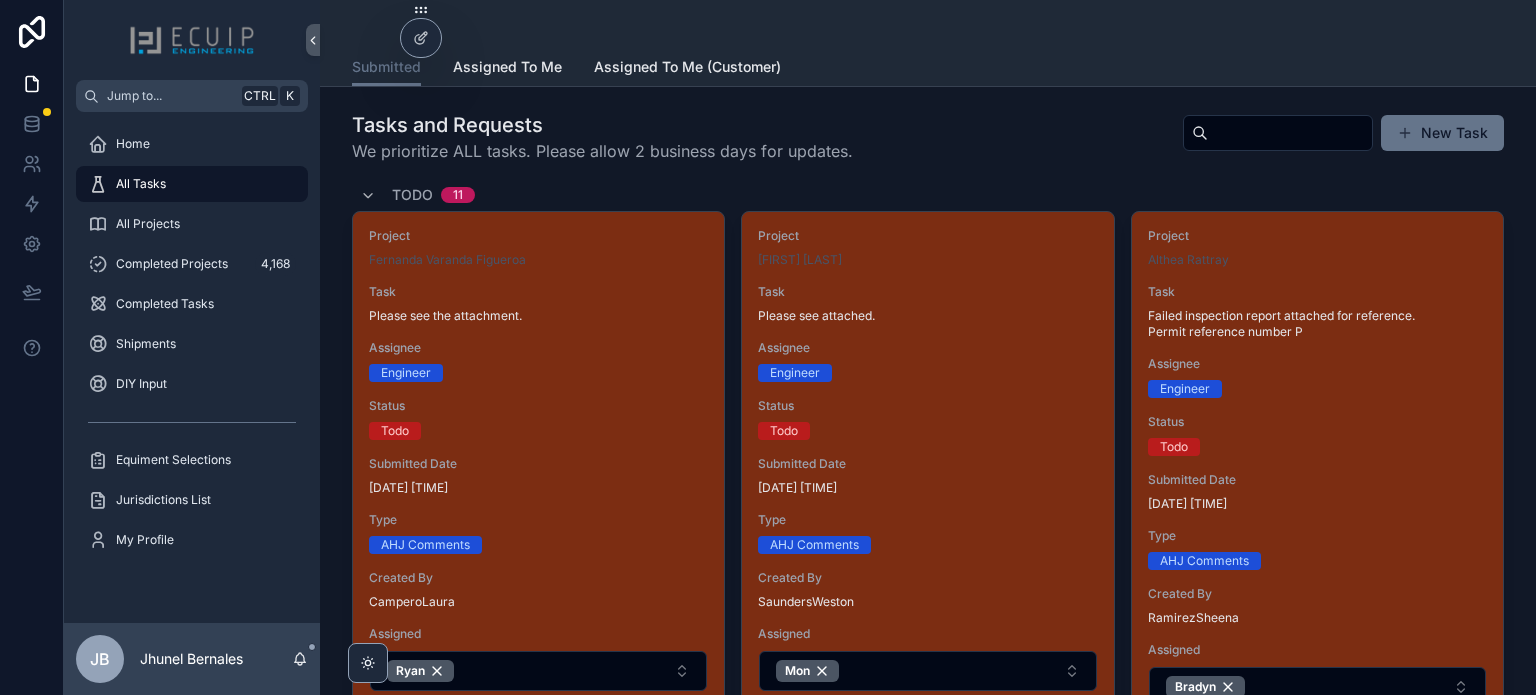 scroll, scrollTop: 0, scrollLeft: 0, axis: both 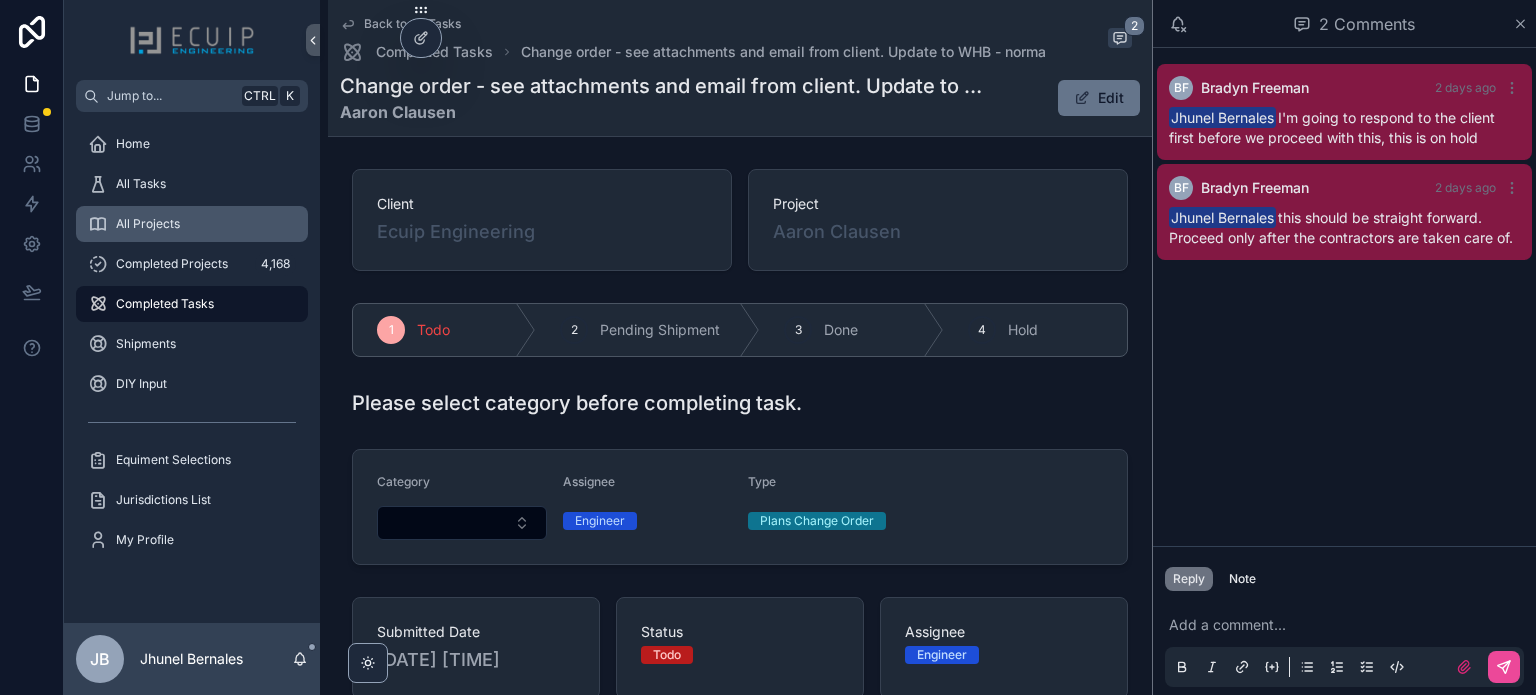 click on "All Projects" at bounding box center (192, 224) 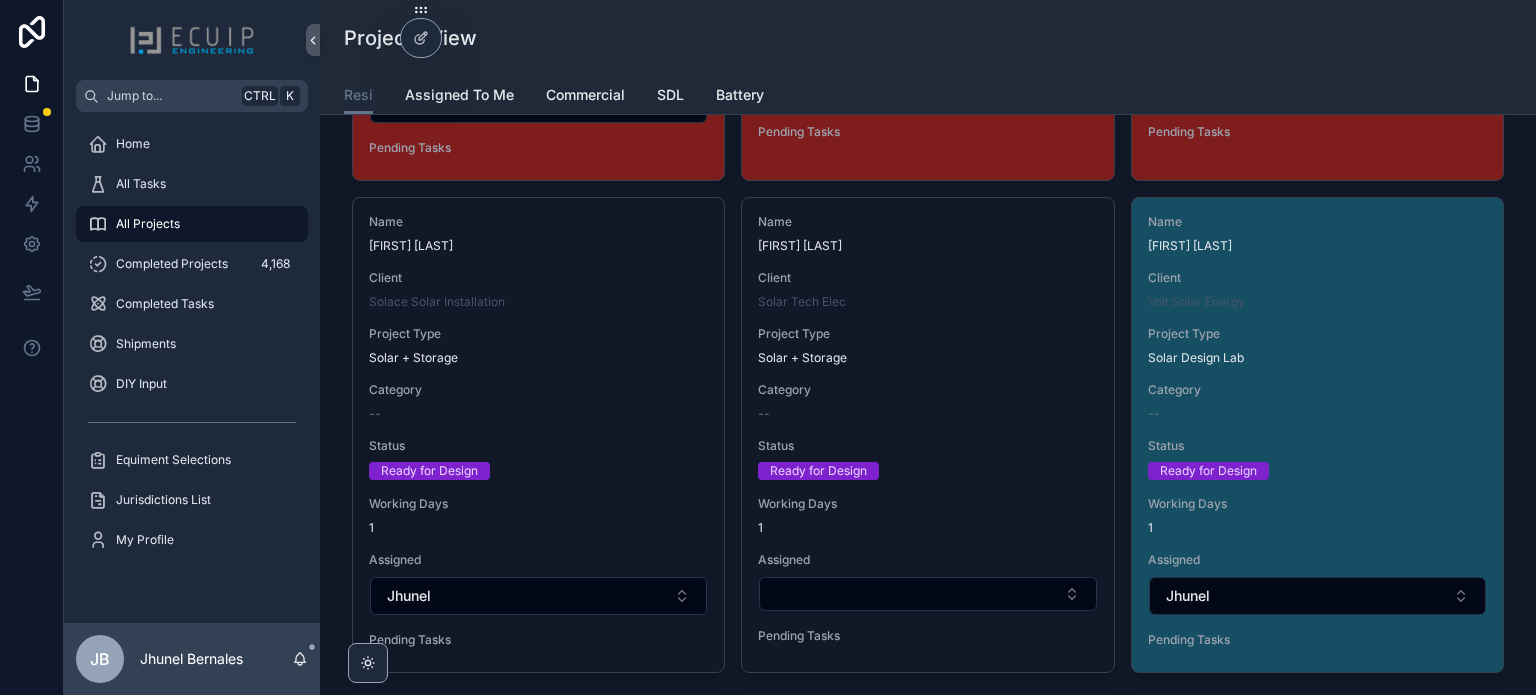 scroll, scrollTop: 2200, scrollLeft: 0, axis: vertical 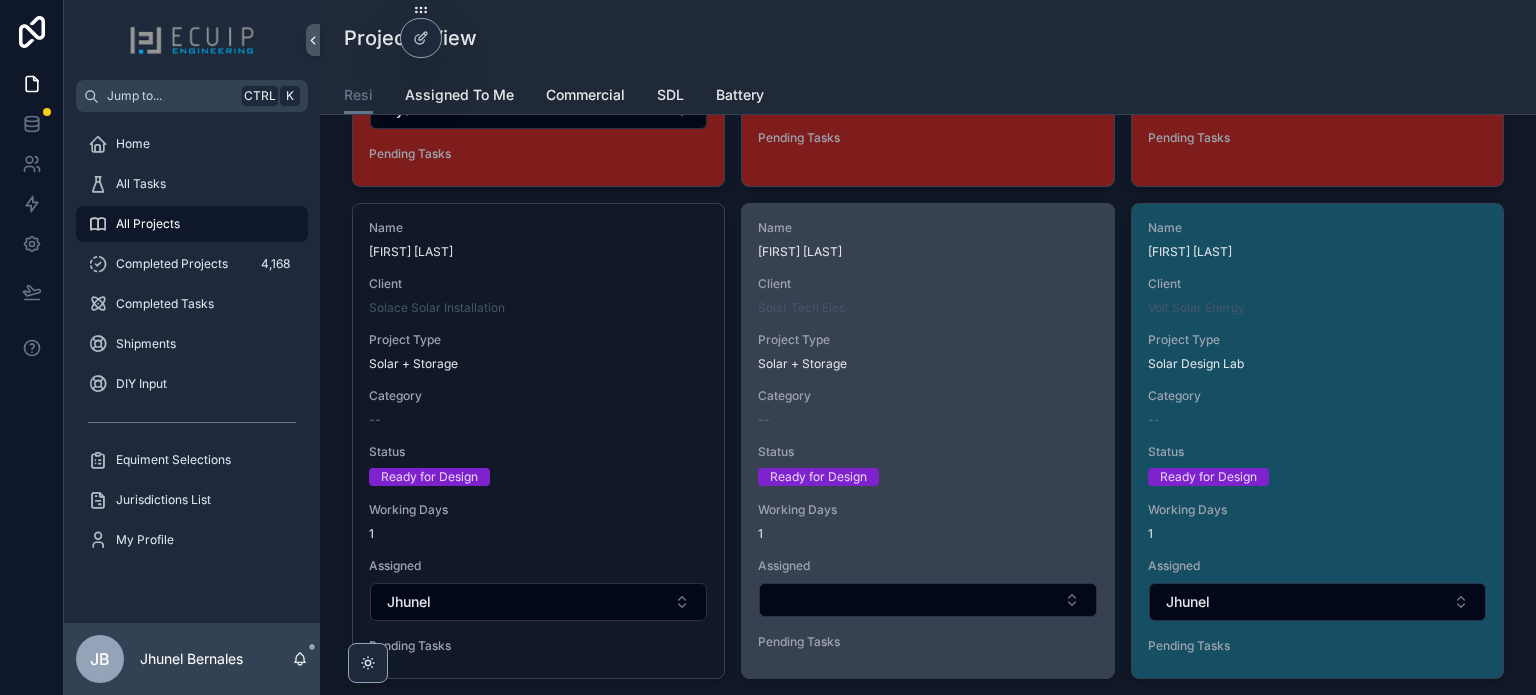 click on "Working Days" at bounding box center [927, 510] 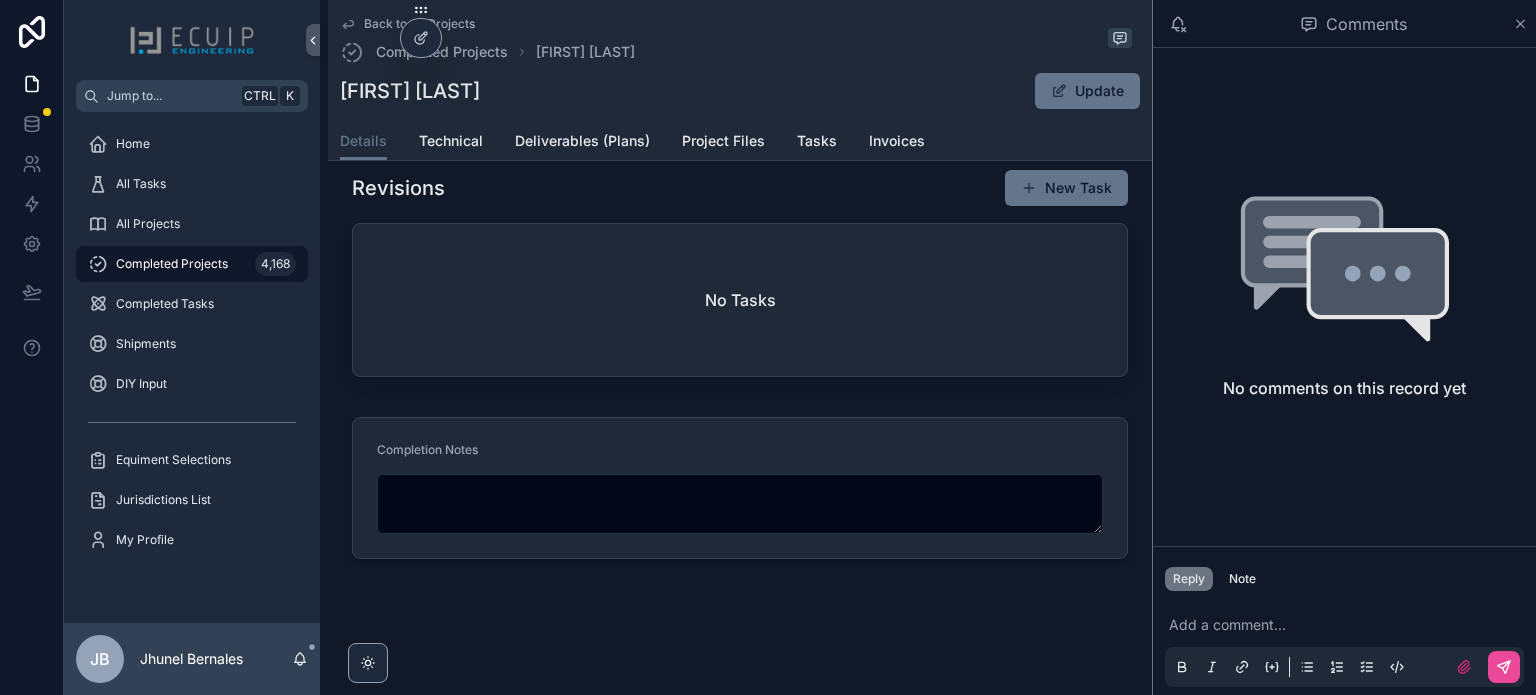scroll, scrollTop: 1403, scrollLeft: 0, axis: vertical 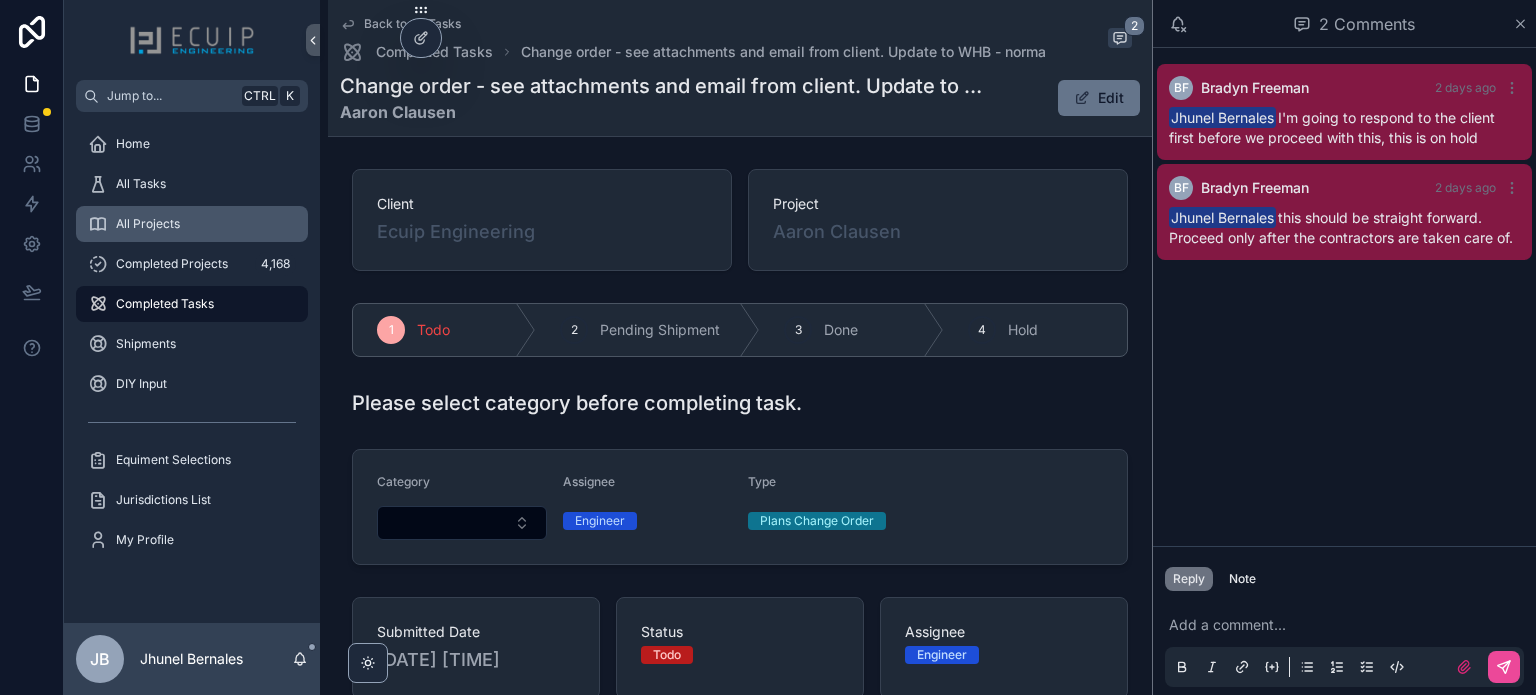 click on "All Projects" at bounding box center [148, 224] 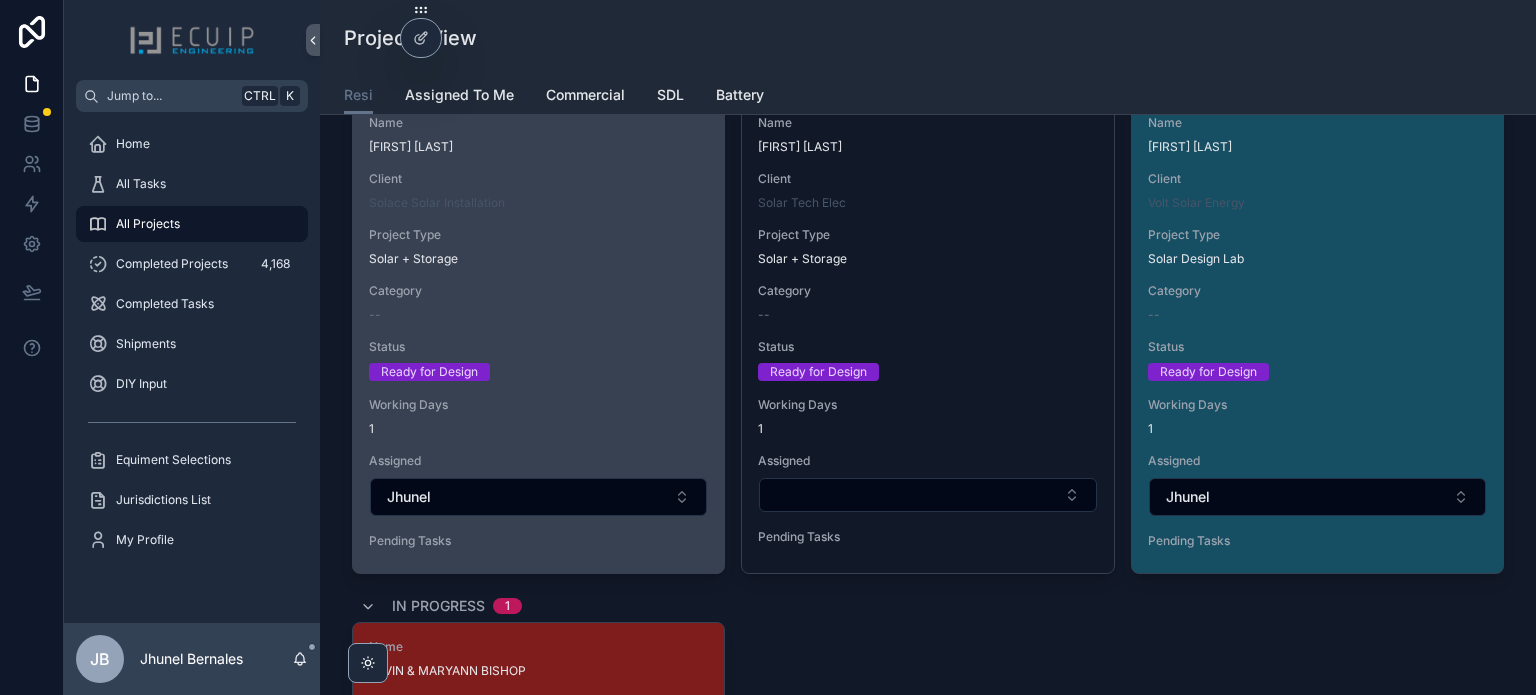 scroll, scrollTop: 2300, scrollLeft: 0, axis: vertical 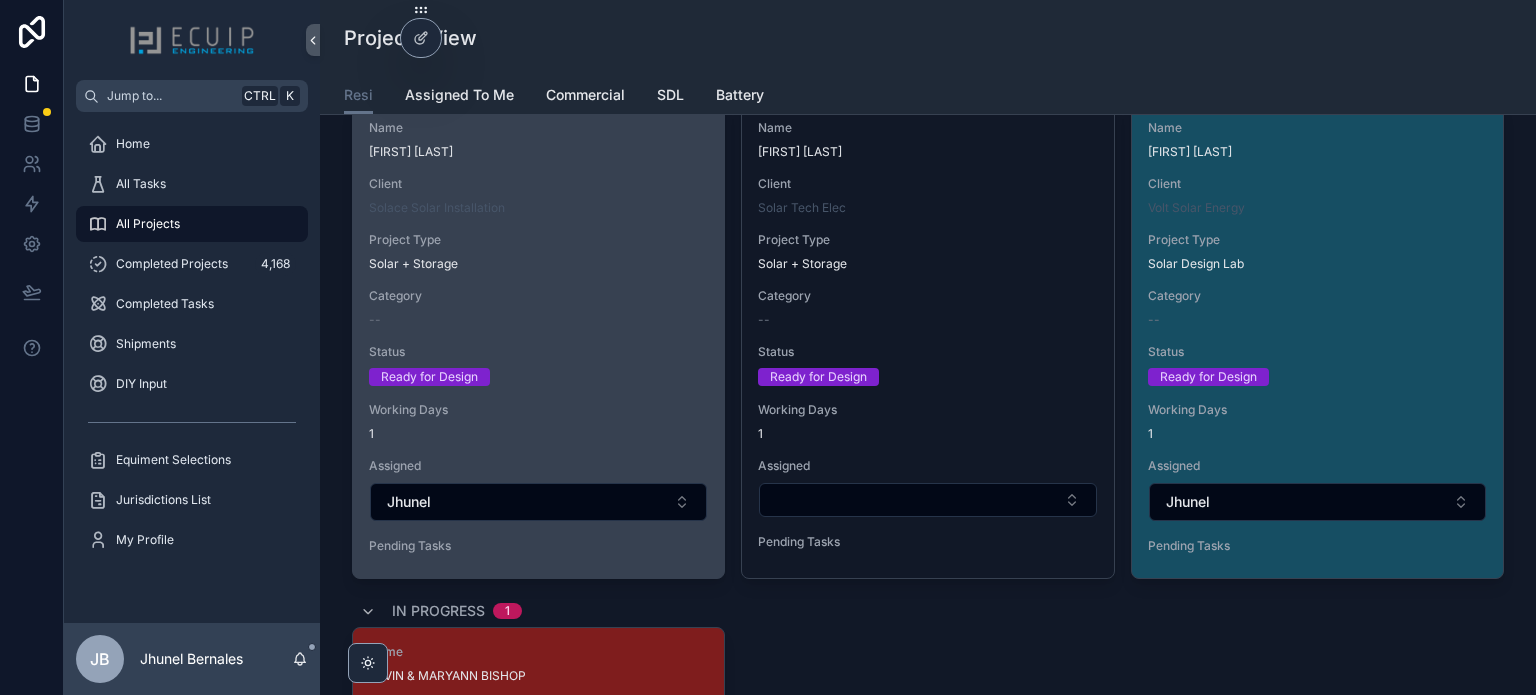 click on "Name [FIRST] [LAST] Client Solace Solar Installation Project Type Solar + Storage Category -- Status Ready for Design Working Days 1 Assigned Jhunel Pending Tasks" at bounding box center (538, 341) 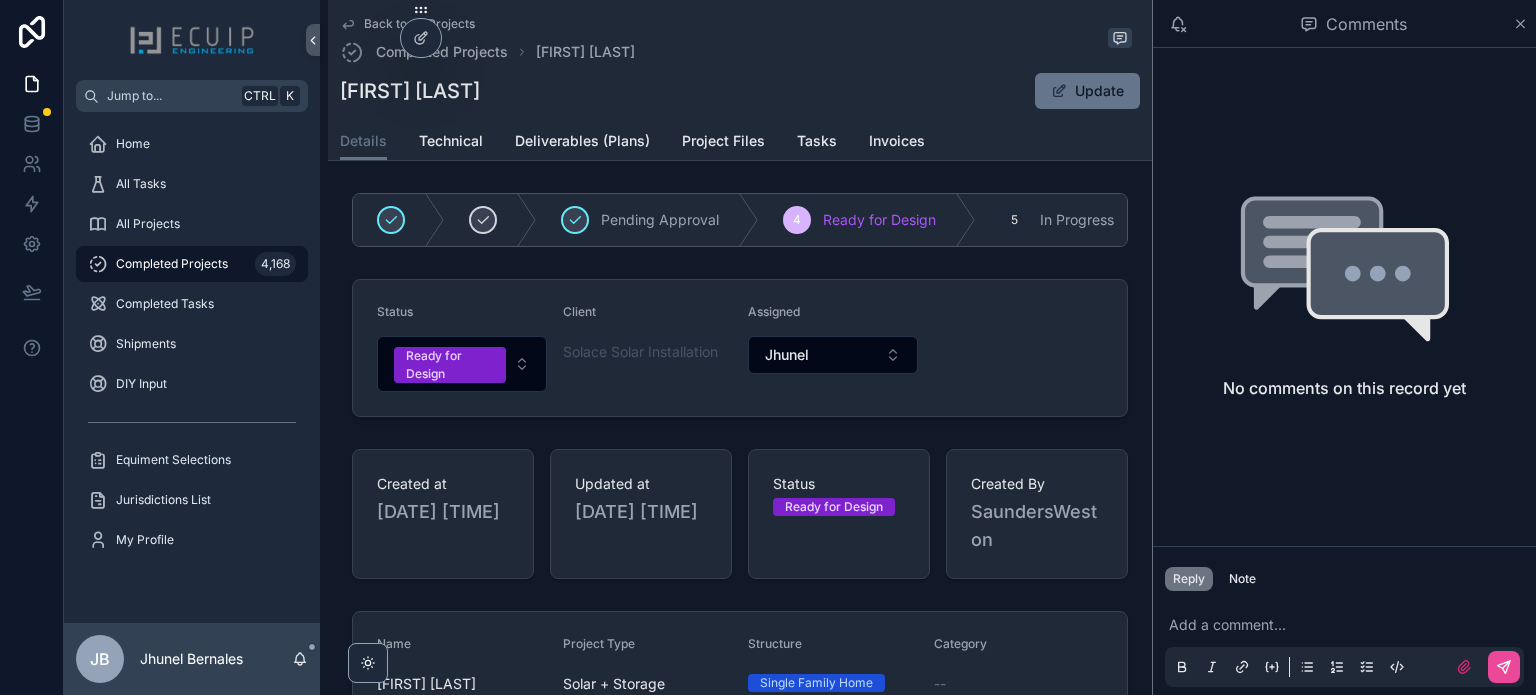 drag, startPoint x: 585, startPoint y: 94, endPoint x: 344, endPoint y: 99, distance: 241.05186 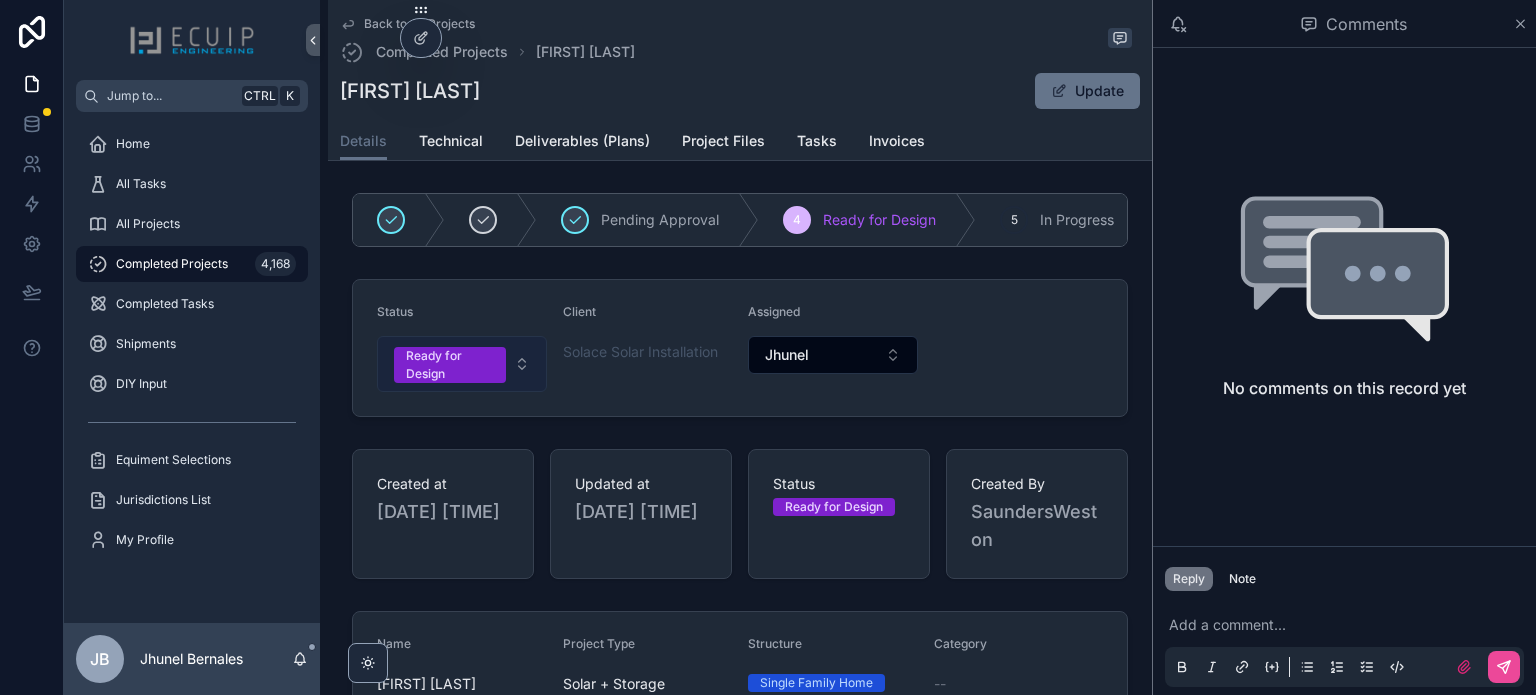 click on "Ready for Design" at bounding box center [450, 365] 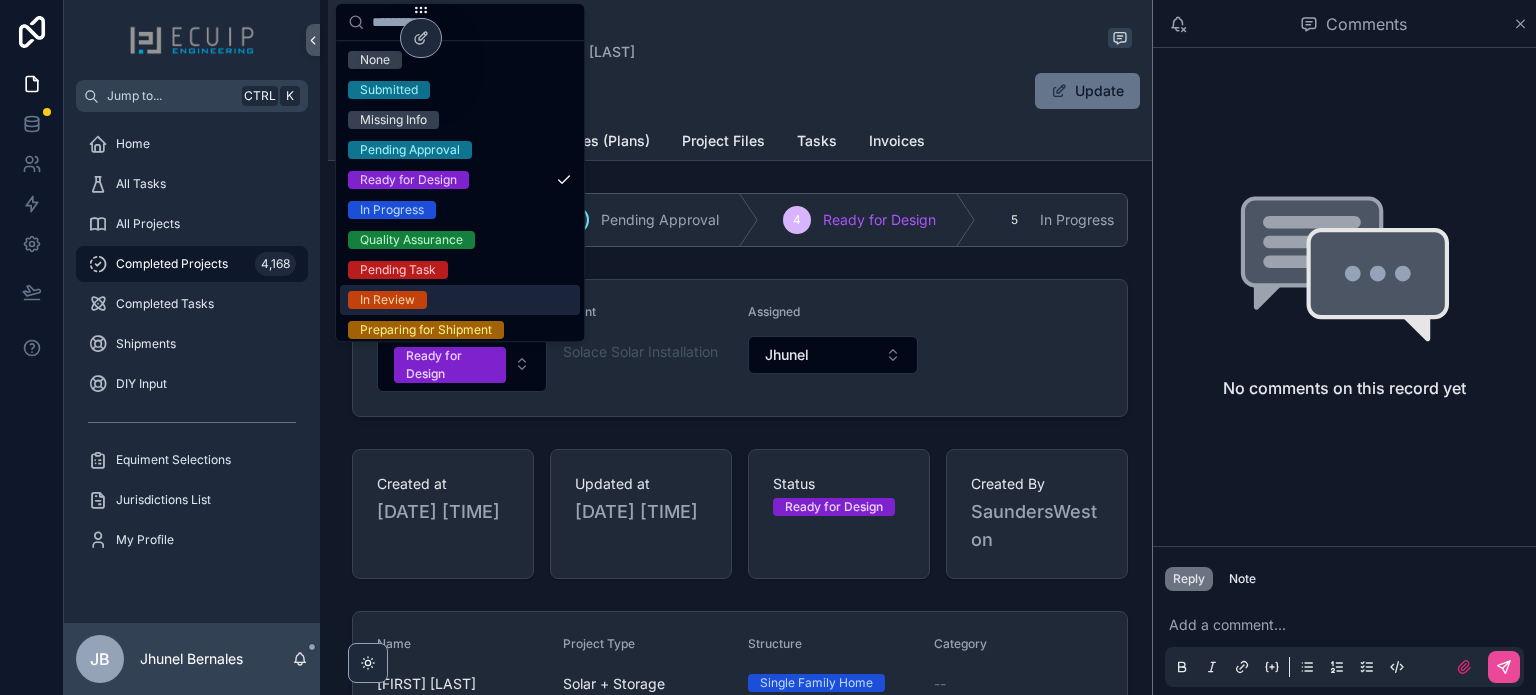 click on "In Review" at bounding box center (460, 300) 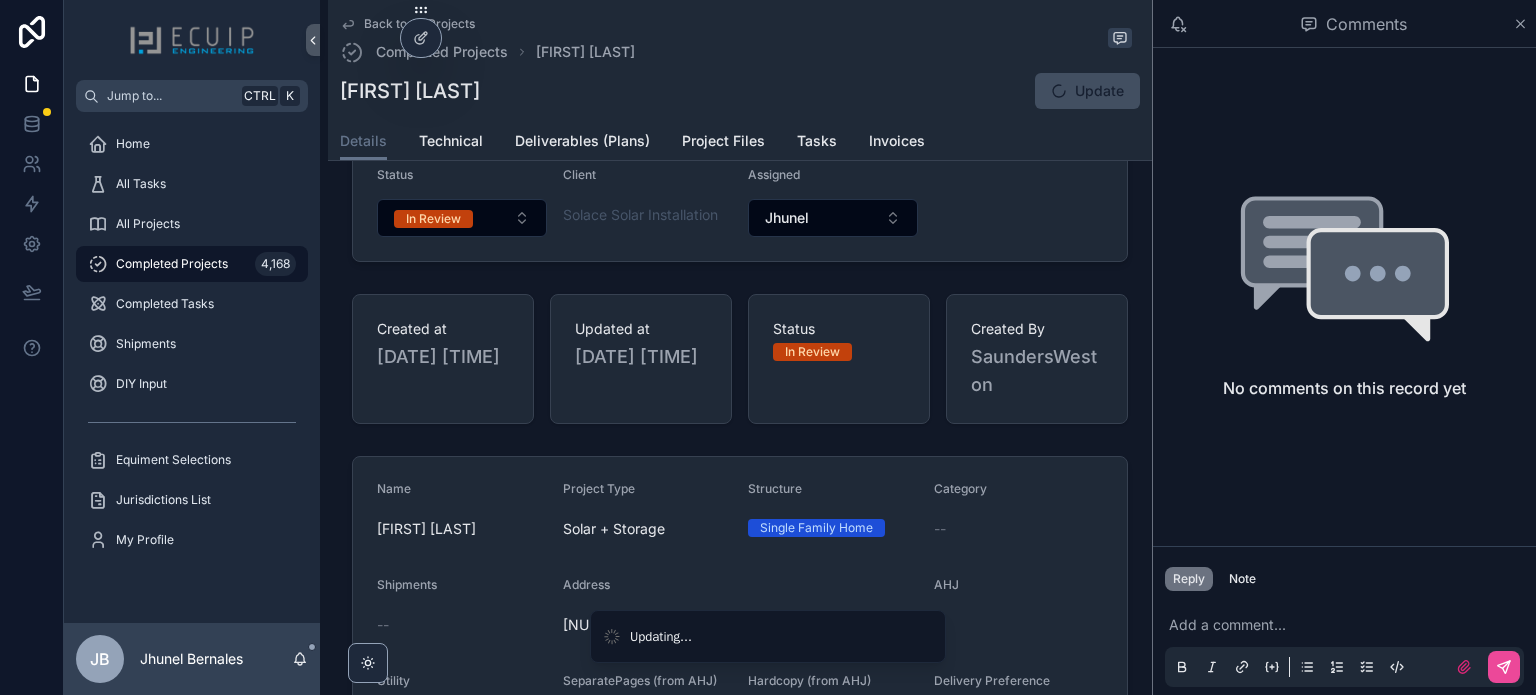 scroll, scrollTop: 200, scrollLeft: 0, axis: vertical 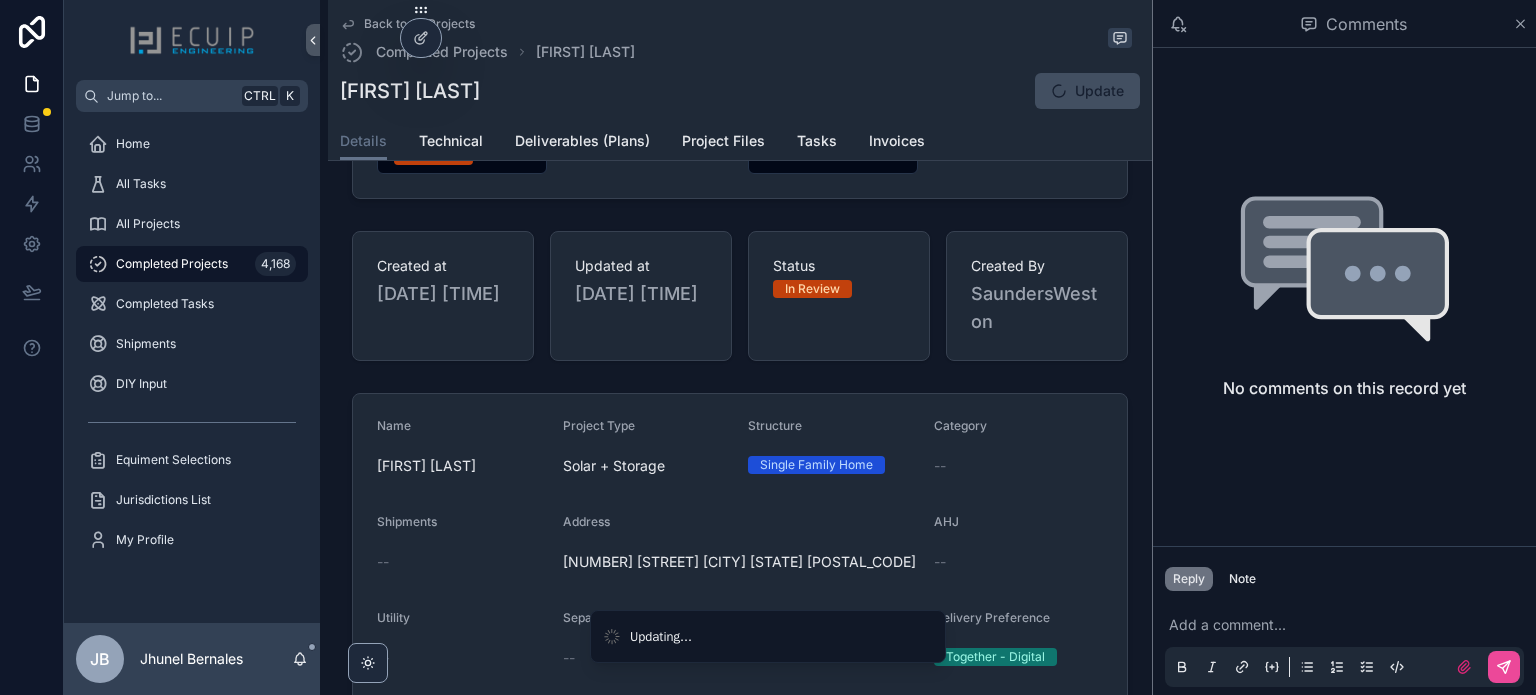 click at bounding box center [1348, 625] 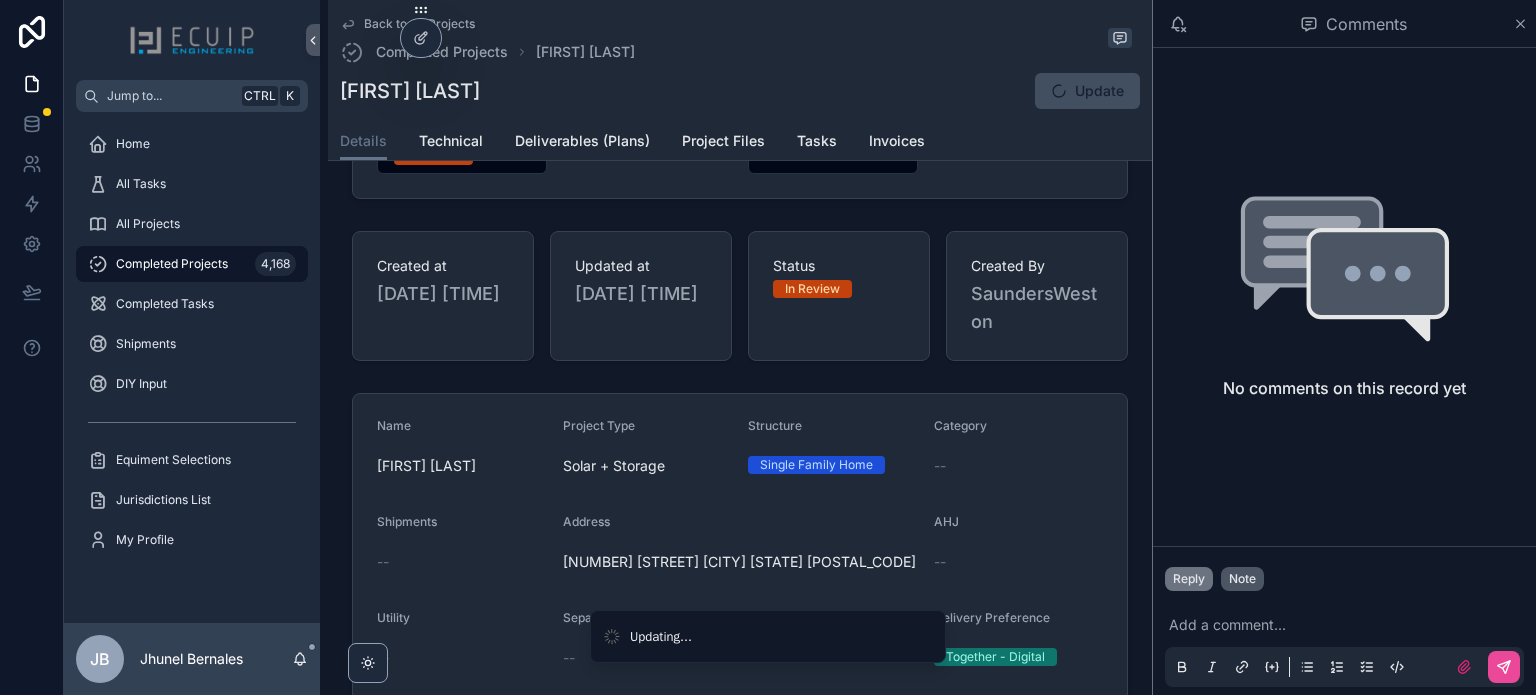 click on "Note" at bounding box center [1242, 579] 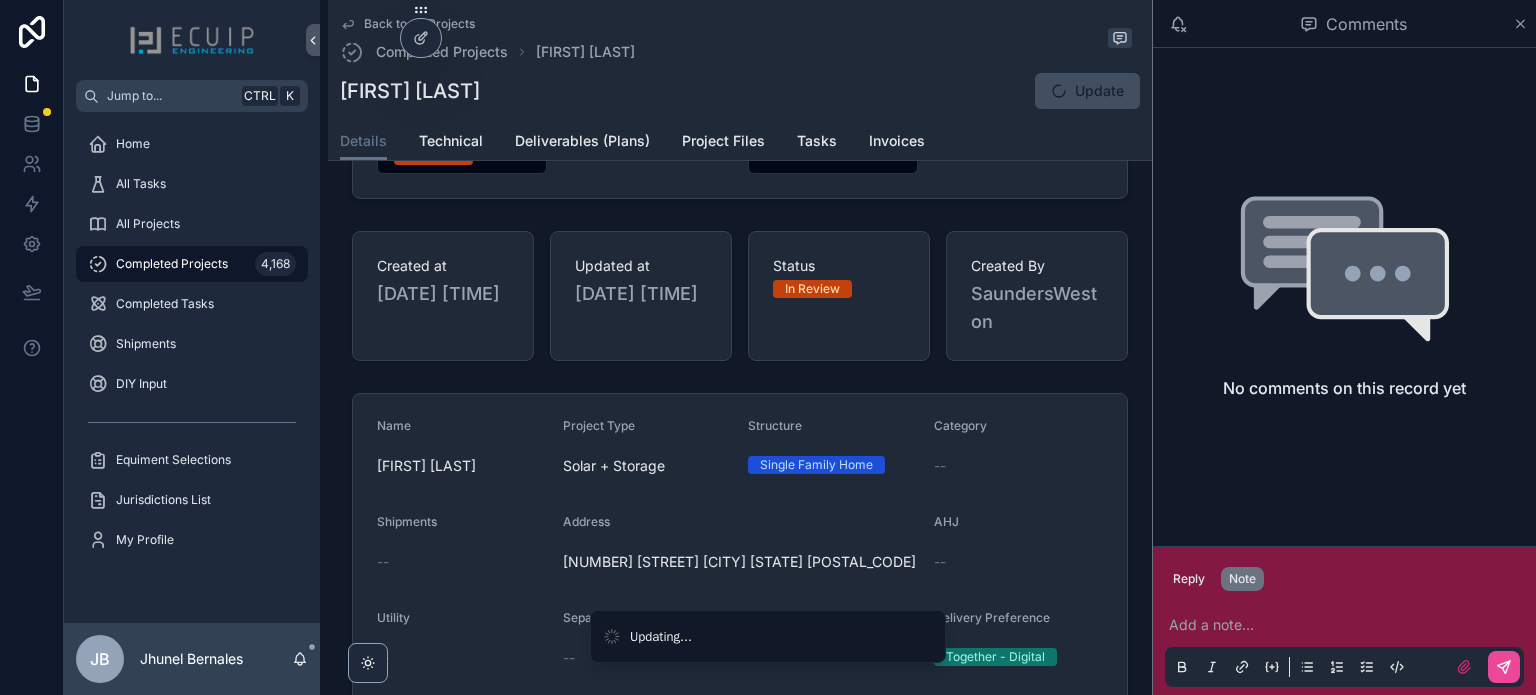click at bounding box center [1348, 625] 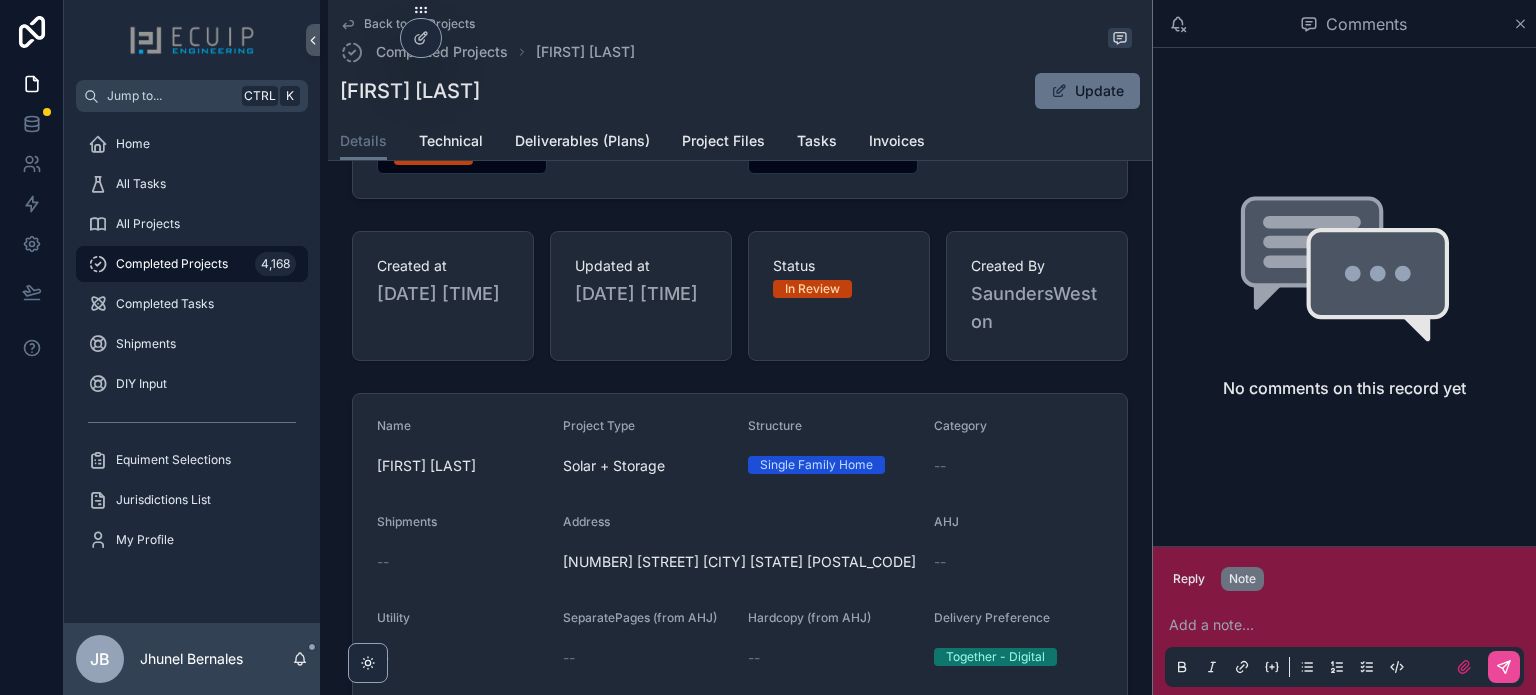 click at bounding box center (1348, 625) 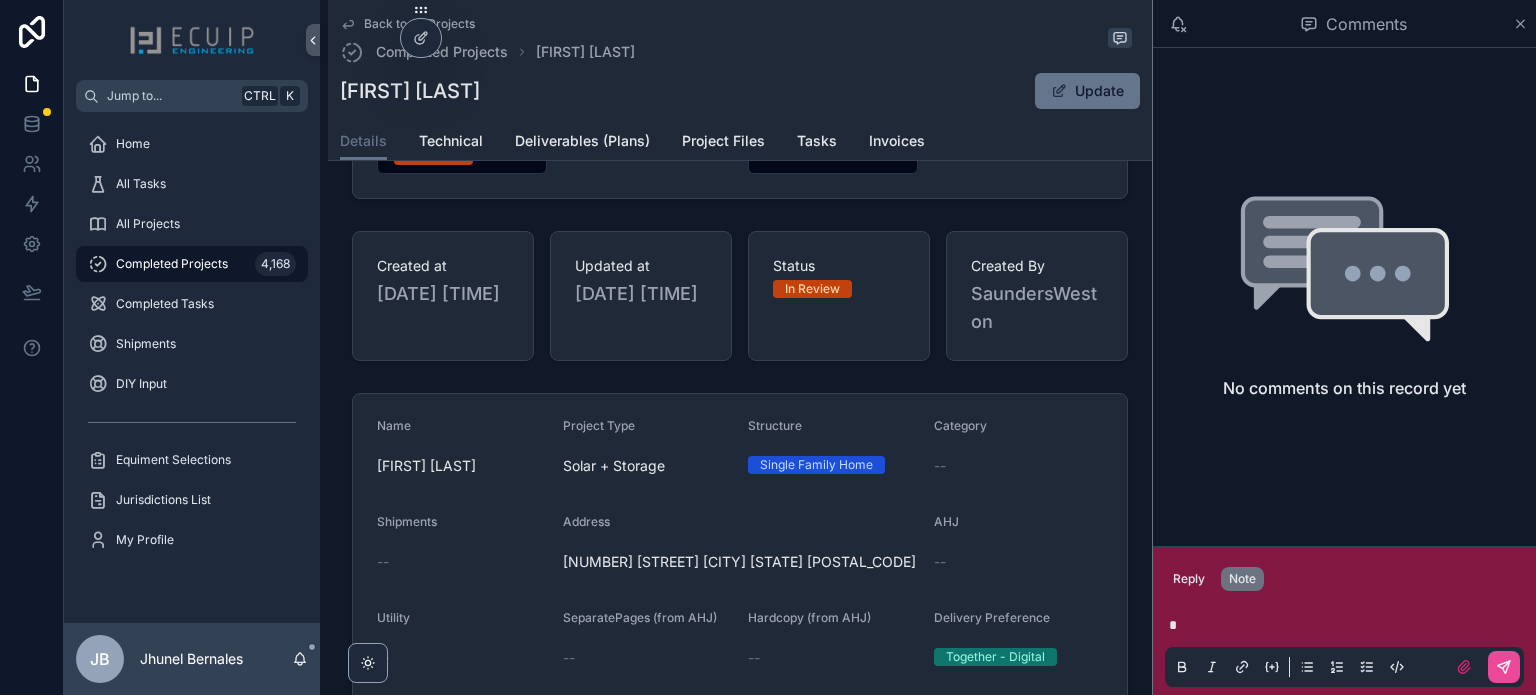 type 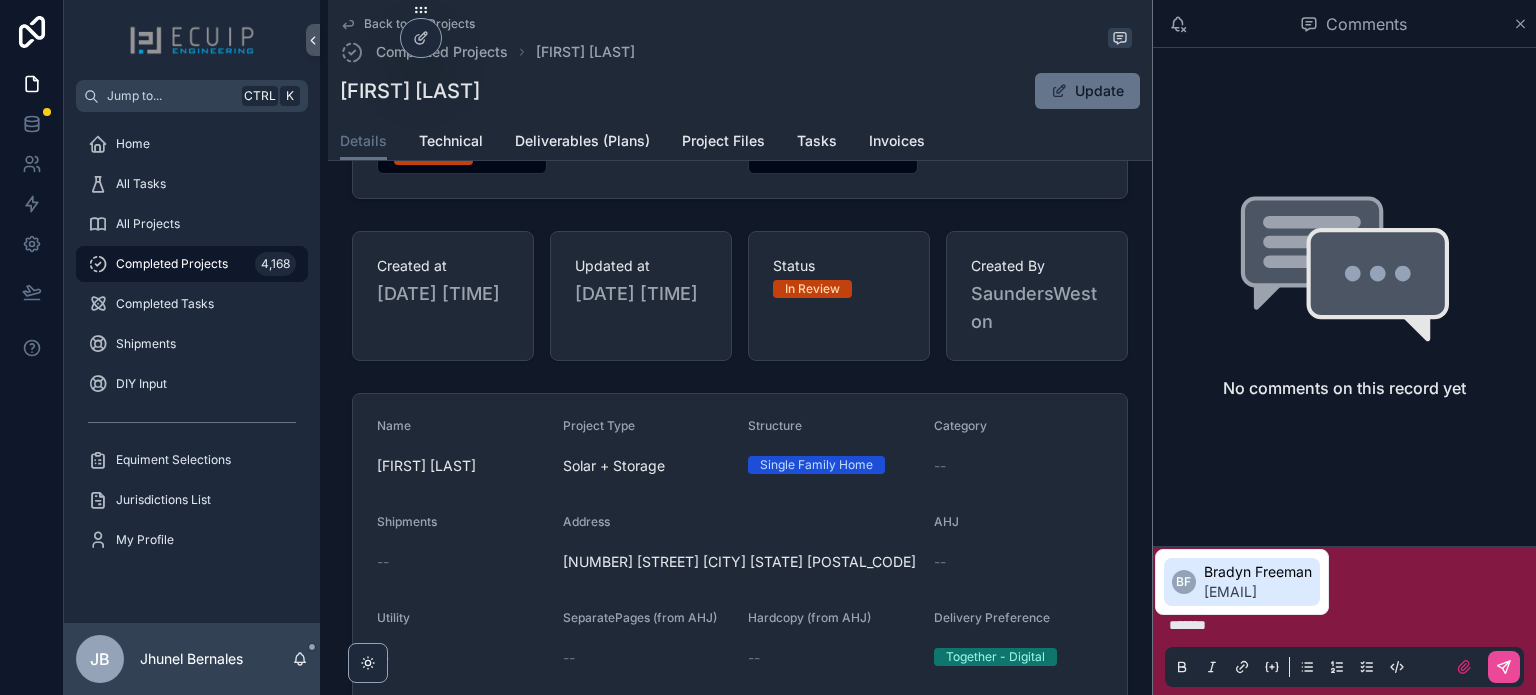 click on "Bradyn Freeman" at bounding box center (1258, 572) 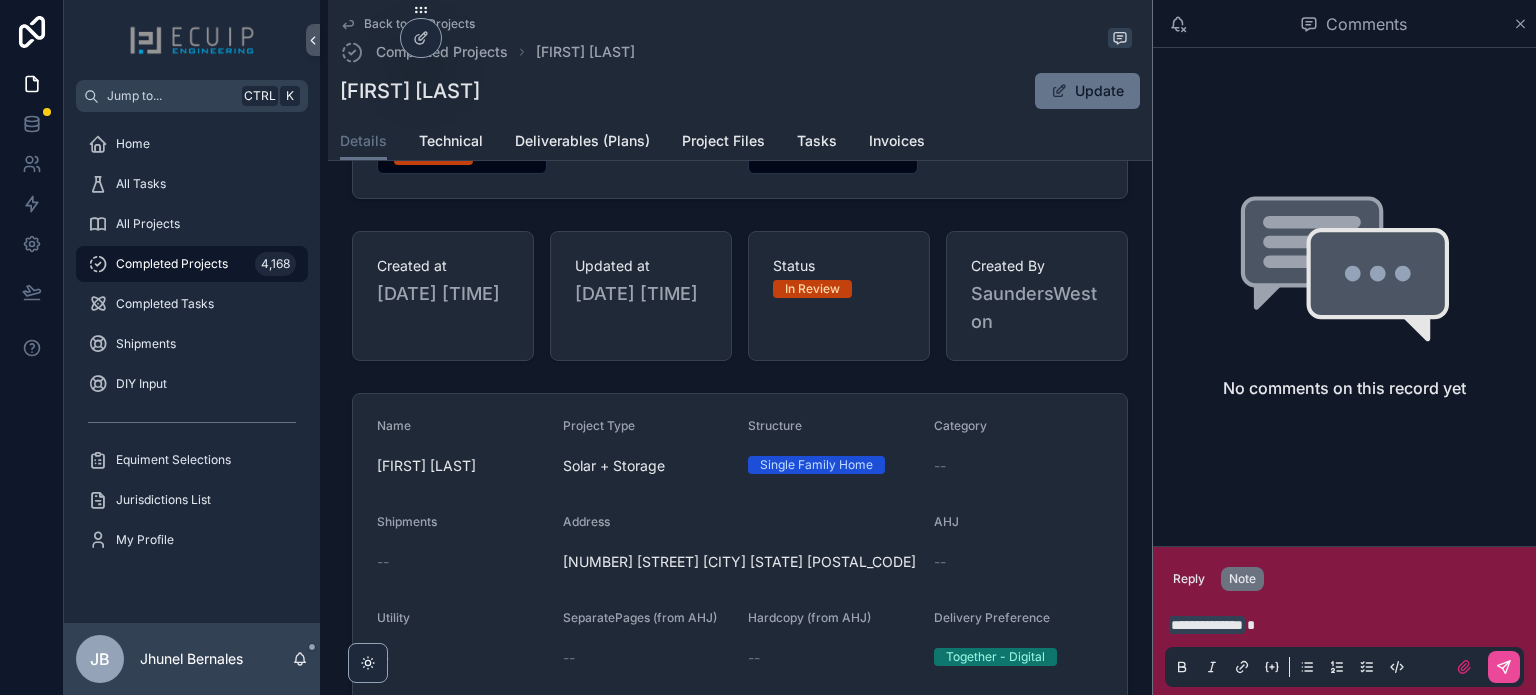 click on "**********" at bounding box center (1348, 625) 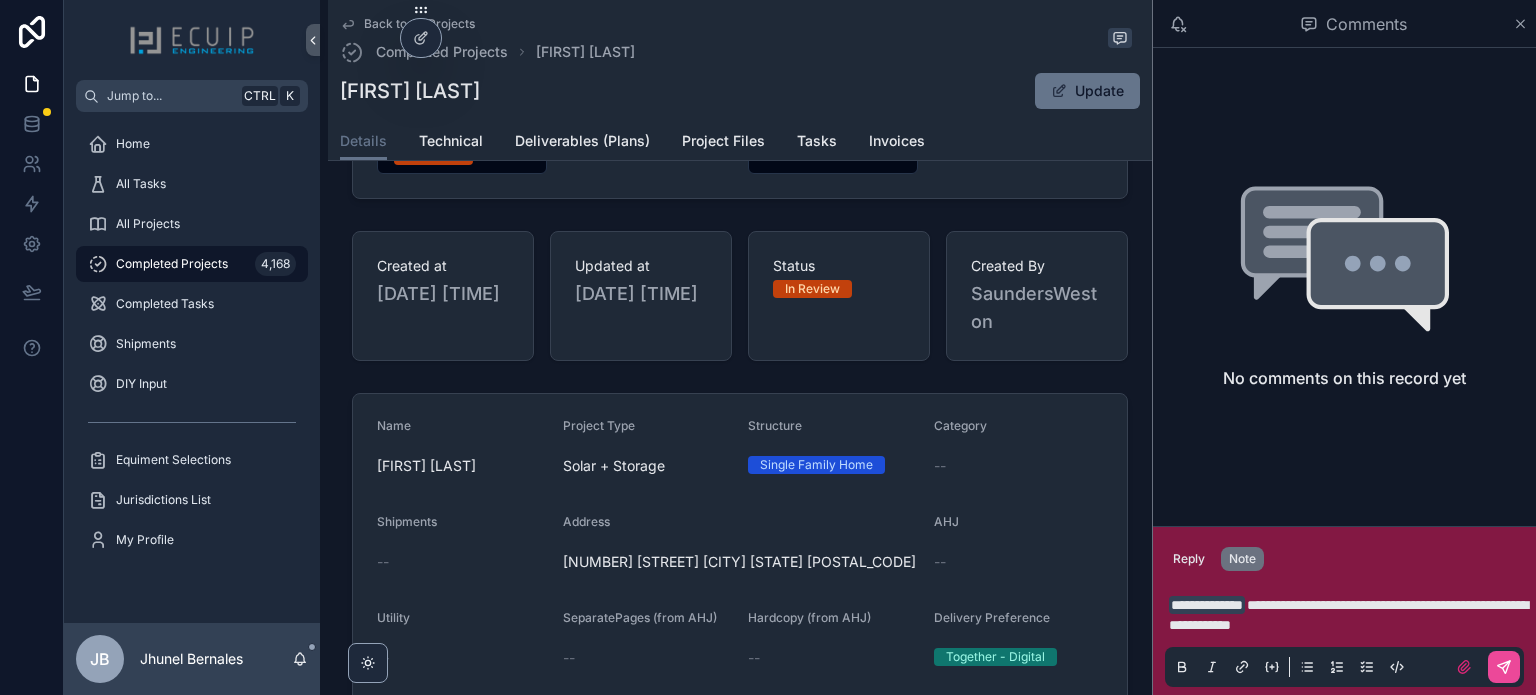 click on "**********" at bounding box center (1348, 615) 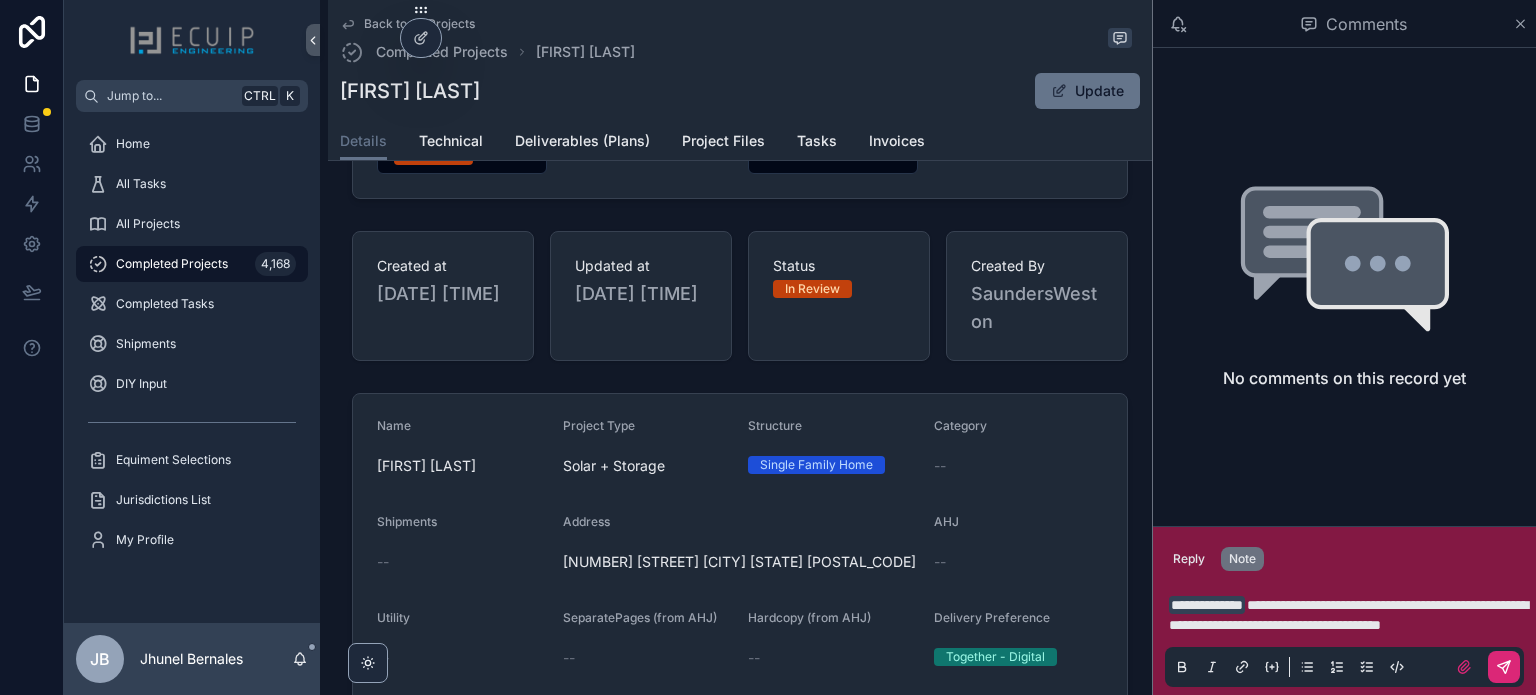 click 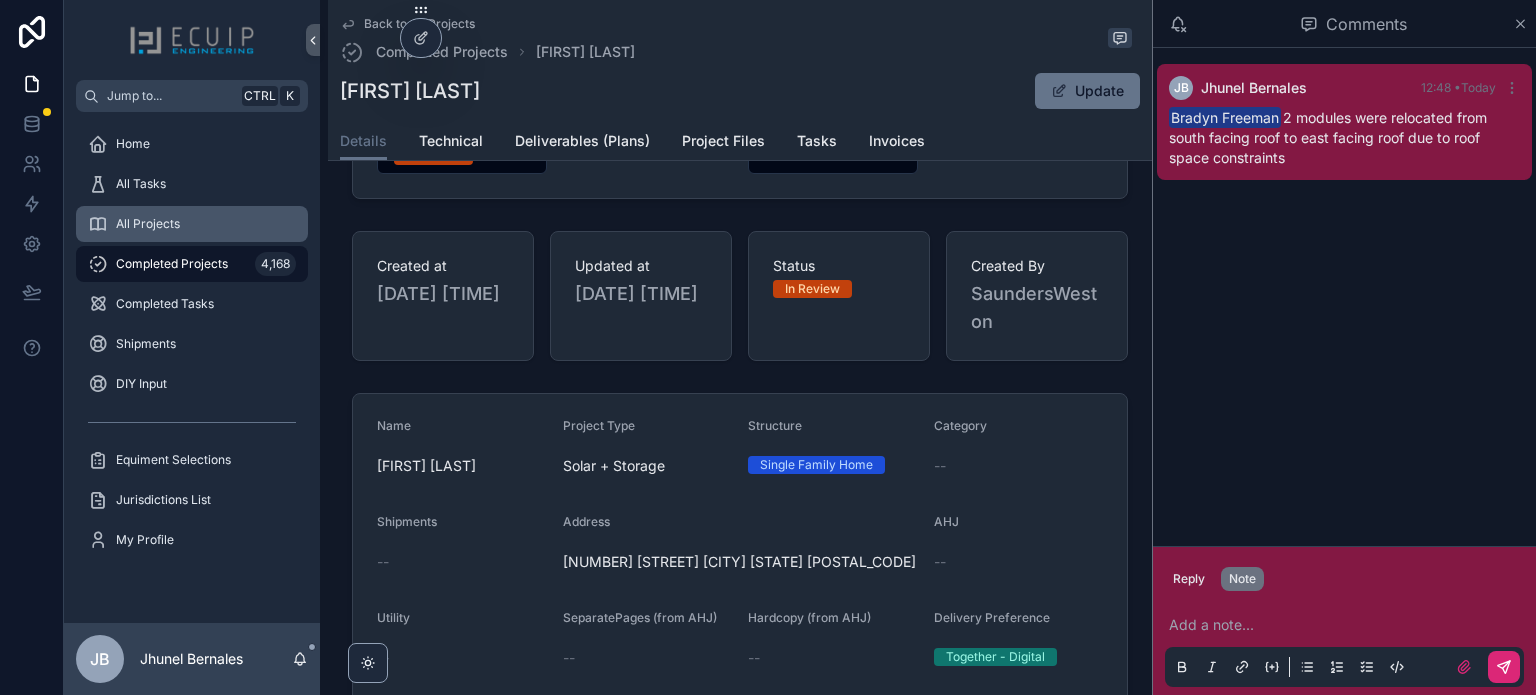click on "All Projects" at bounding box center (148, 224) 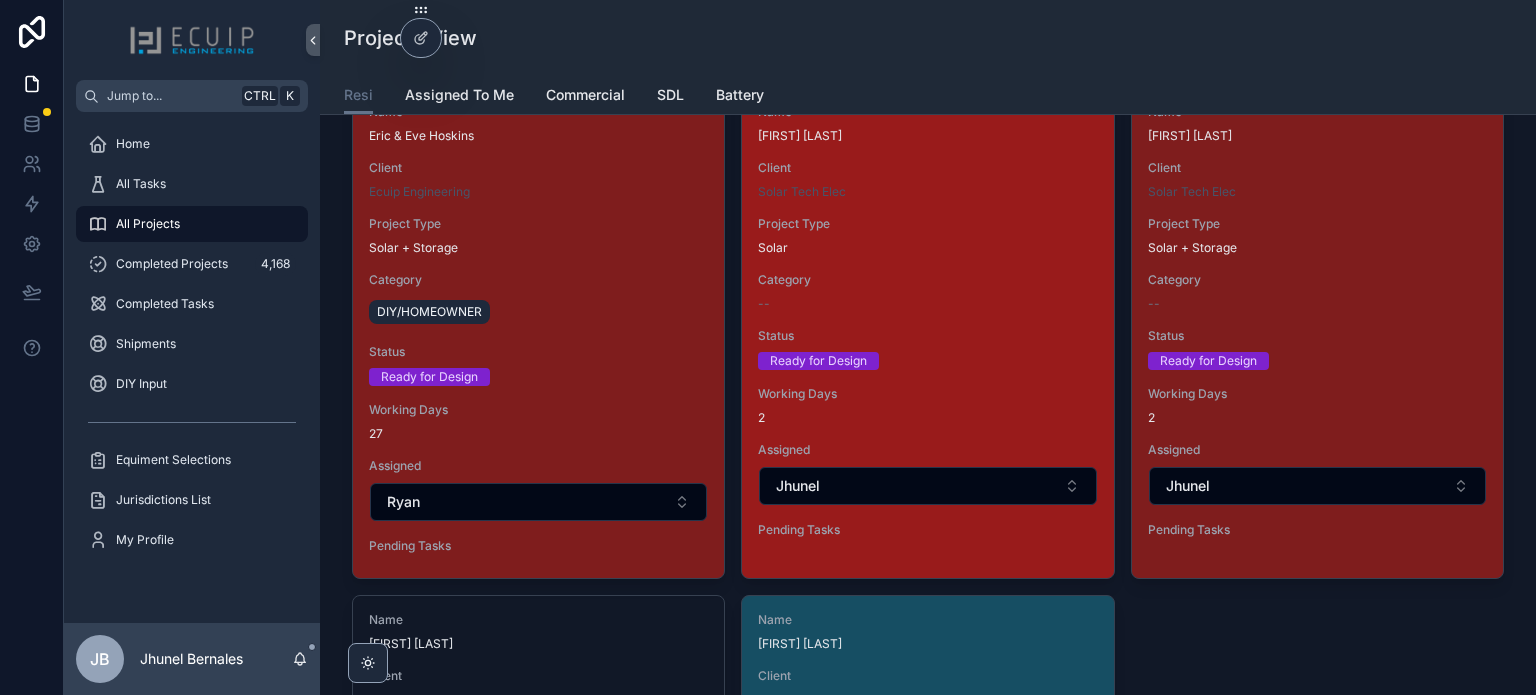 scroll, scrollTop: 1800, scrollLeft: 0, axis: vertical 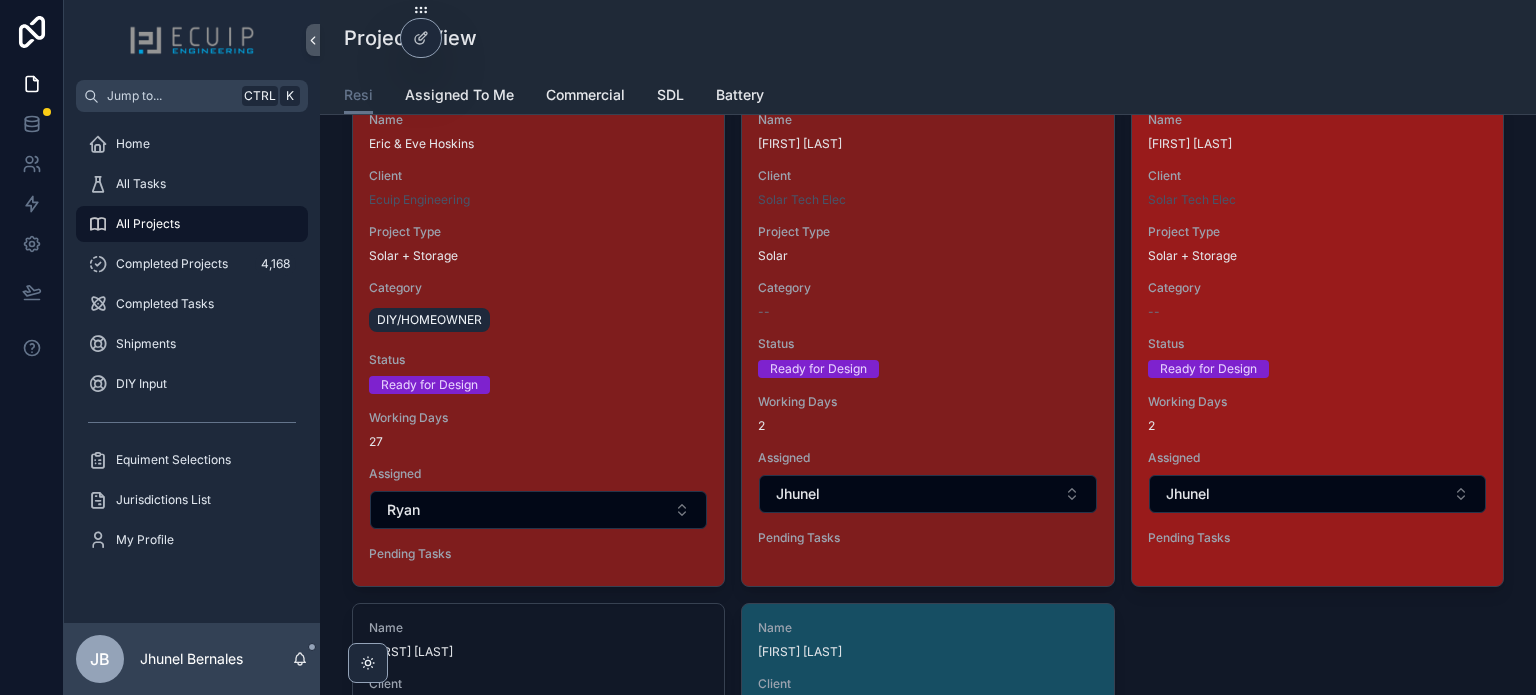 click on "Name [FIRST] [LAST] Client Solar Tech Elec Project Type Solar + Storage Category -- Status Ready for Design Working Days 2 Assigned Jhunel Pending Tasks" at bounding box center [1317, 333] 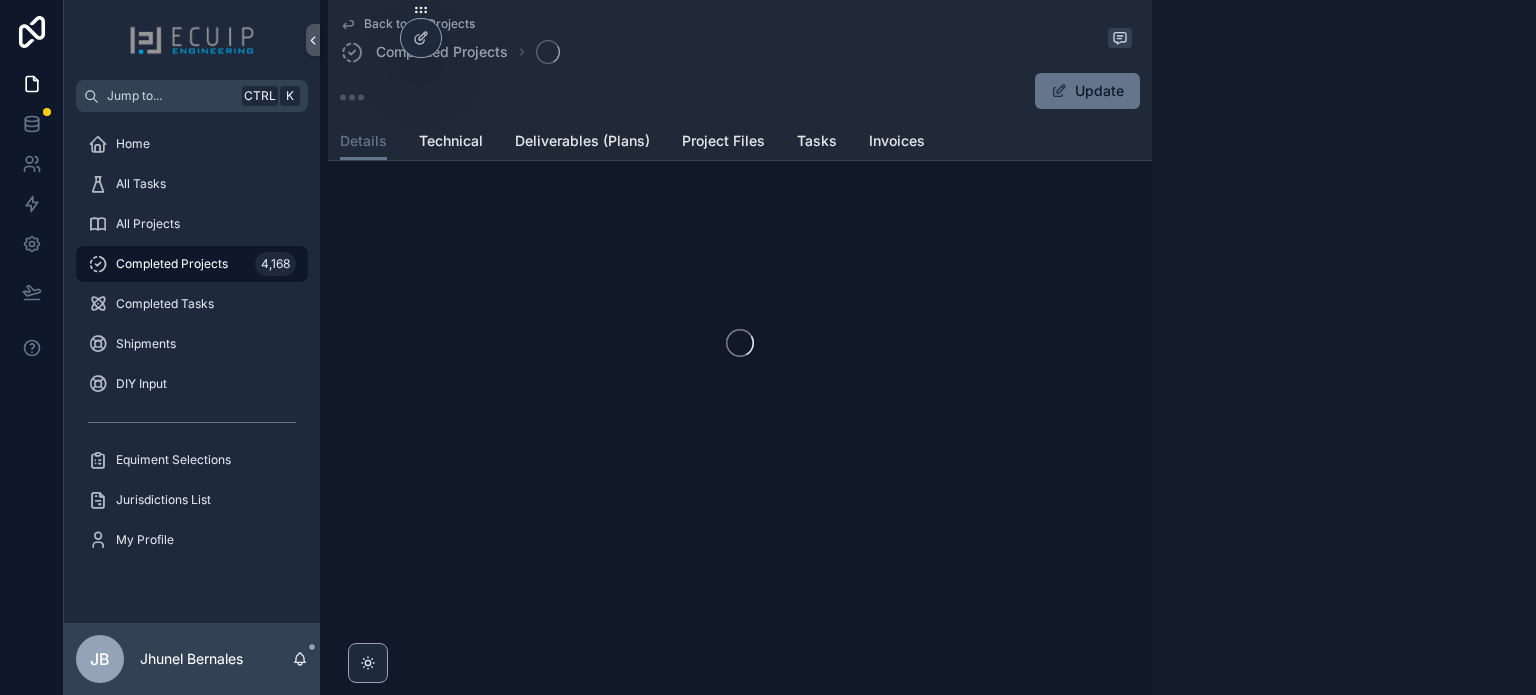 scroll, scrollTop: 0, scrollLeft: 0, axis: both 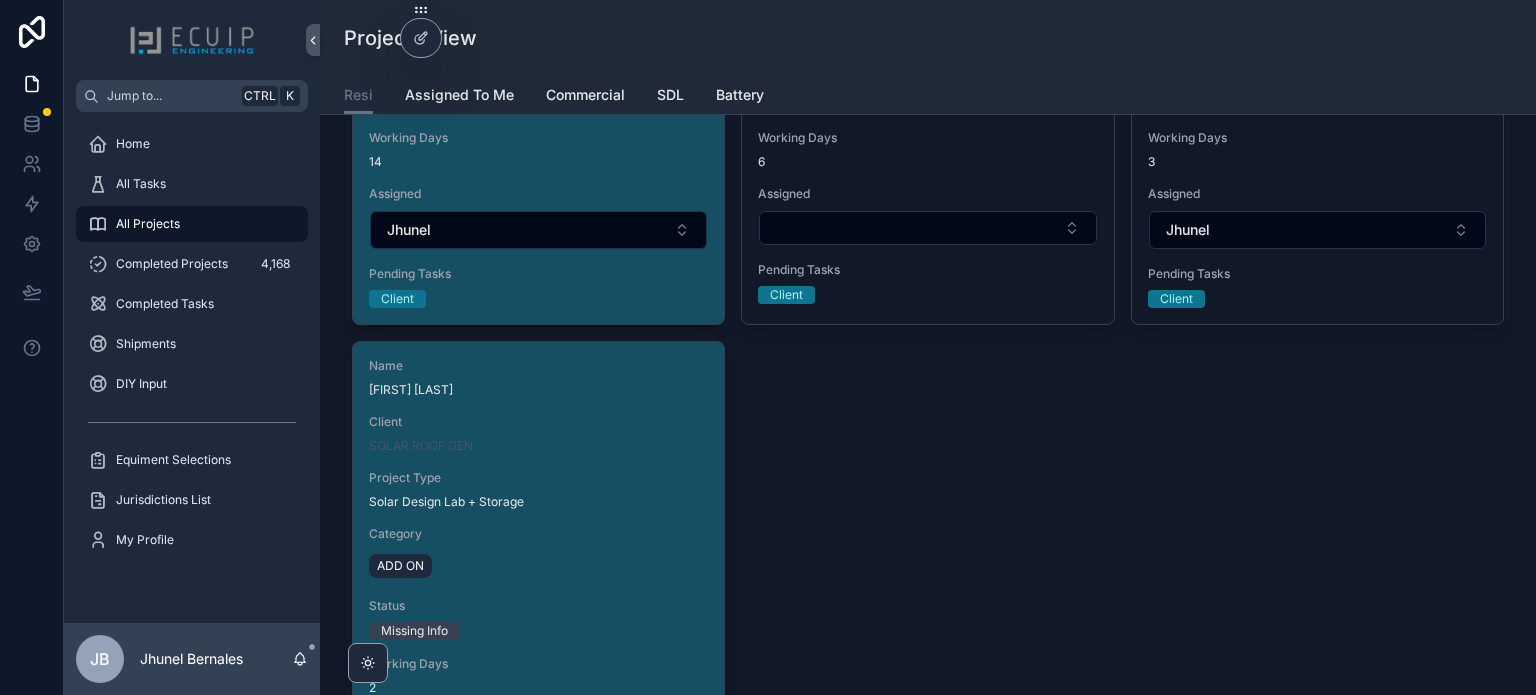 drag, startPoint x: 924, startPoint y: 473, endPoint x: 903, endPoint y: 524, distance: 55.154327 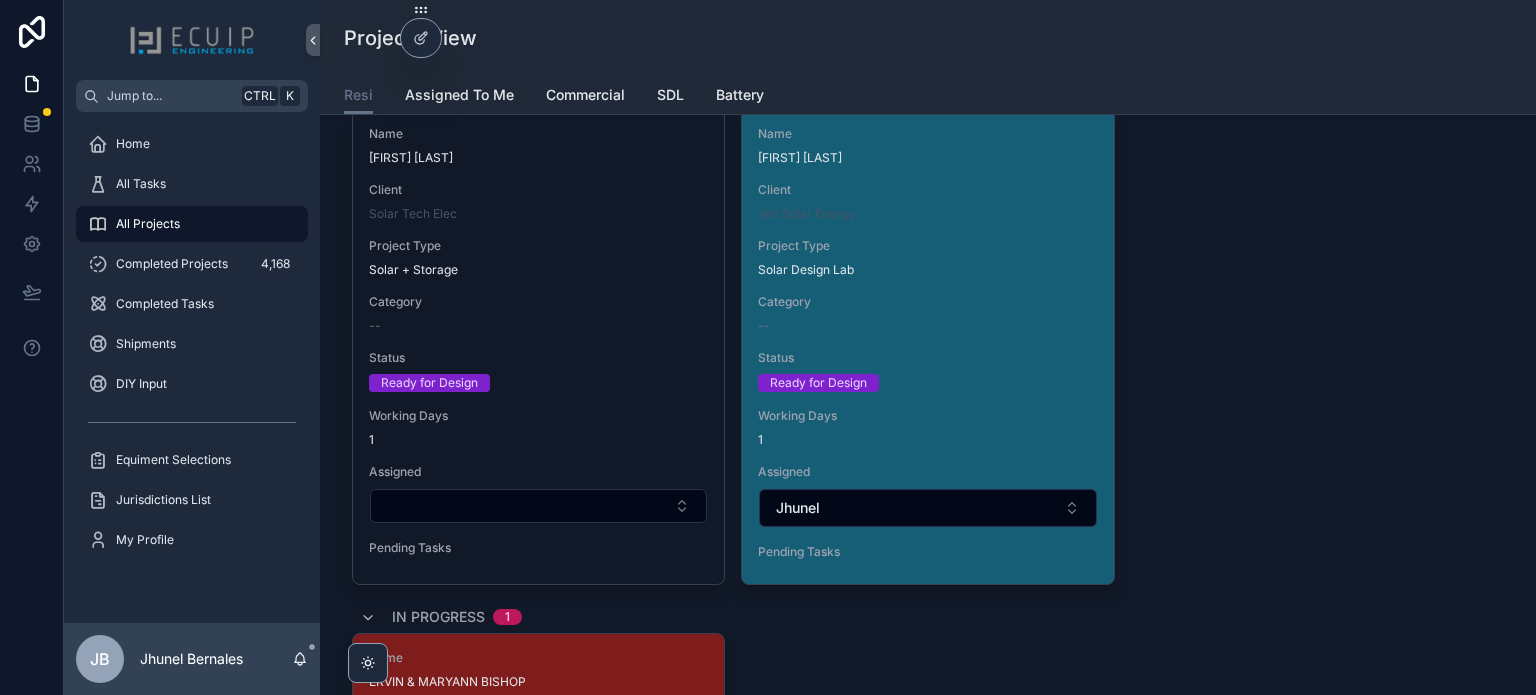 scroll, scrollTop: 2300, scrollLeft: 0, axis: vertical 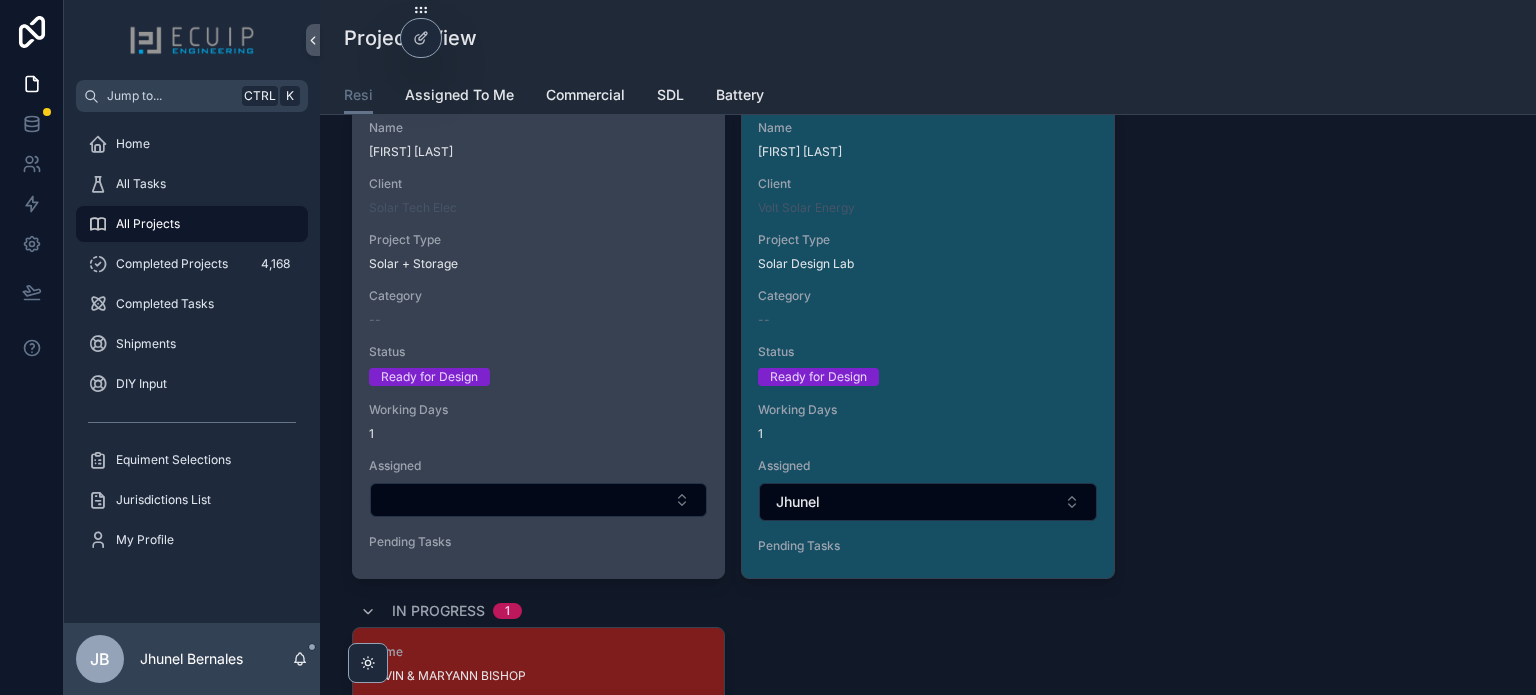 click on "Status" at bounding box center (538, 352) 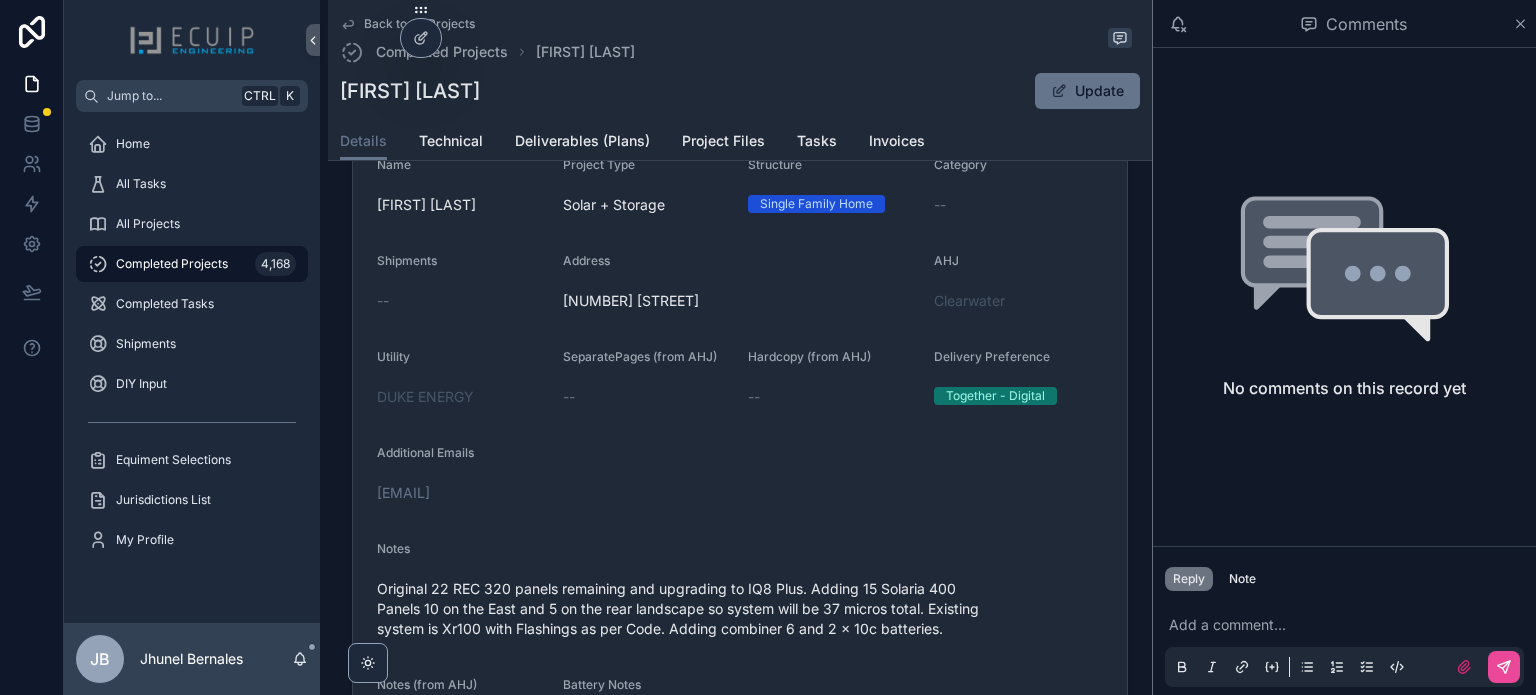 scroll, scrollTop: 500, scrollLeft: 0, axis: vertical 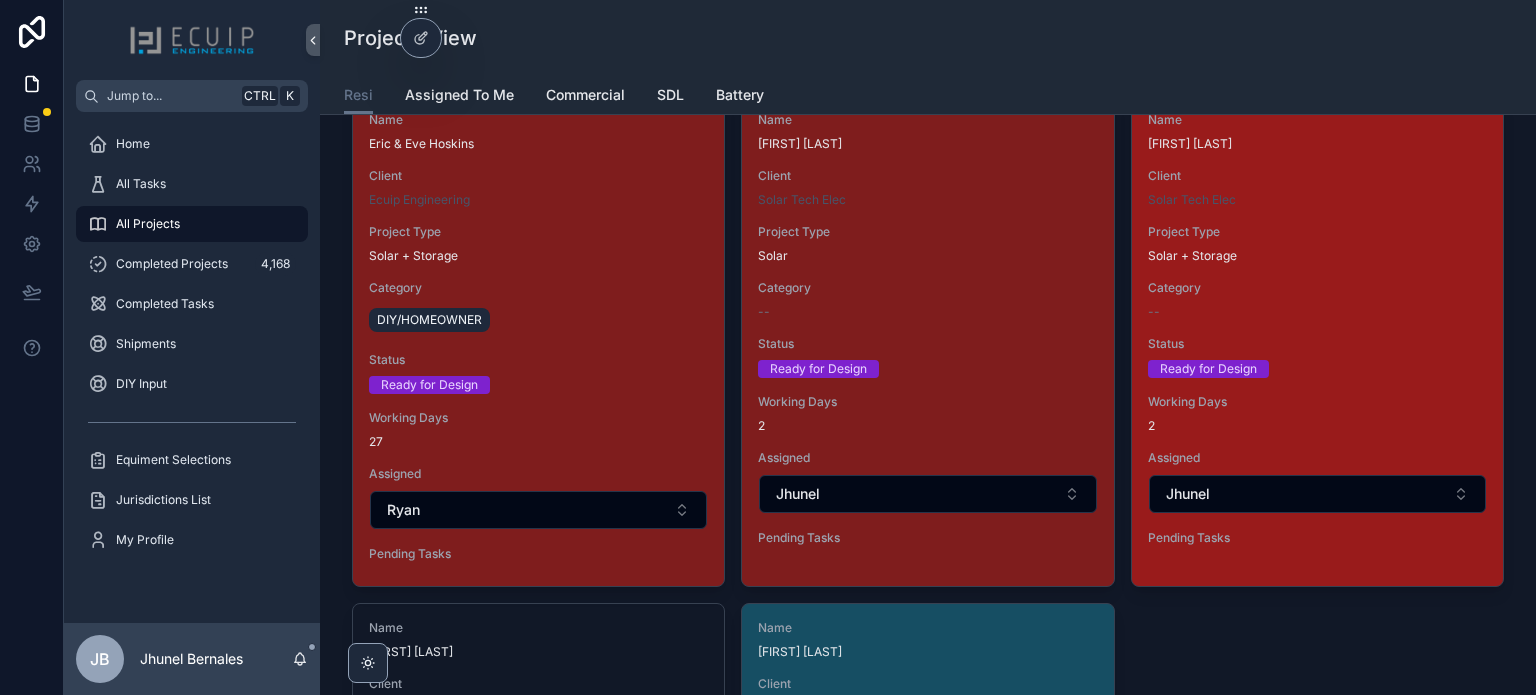 click on "Name [FIRST] [LAST] Client Solar Tech Elec Project Type Solar + Storage Category -- Status Ready for Design Working Days 2 Assigned Jhunel Pending Tasks" at bounding box center (1317, 333) 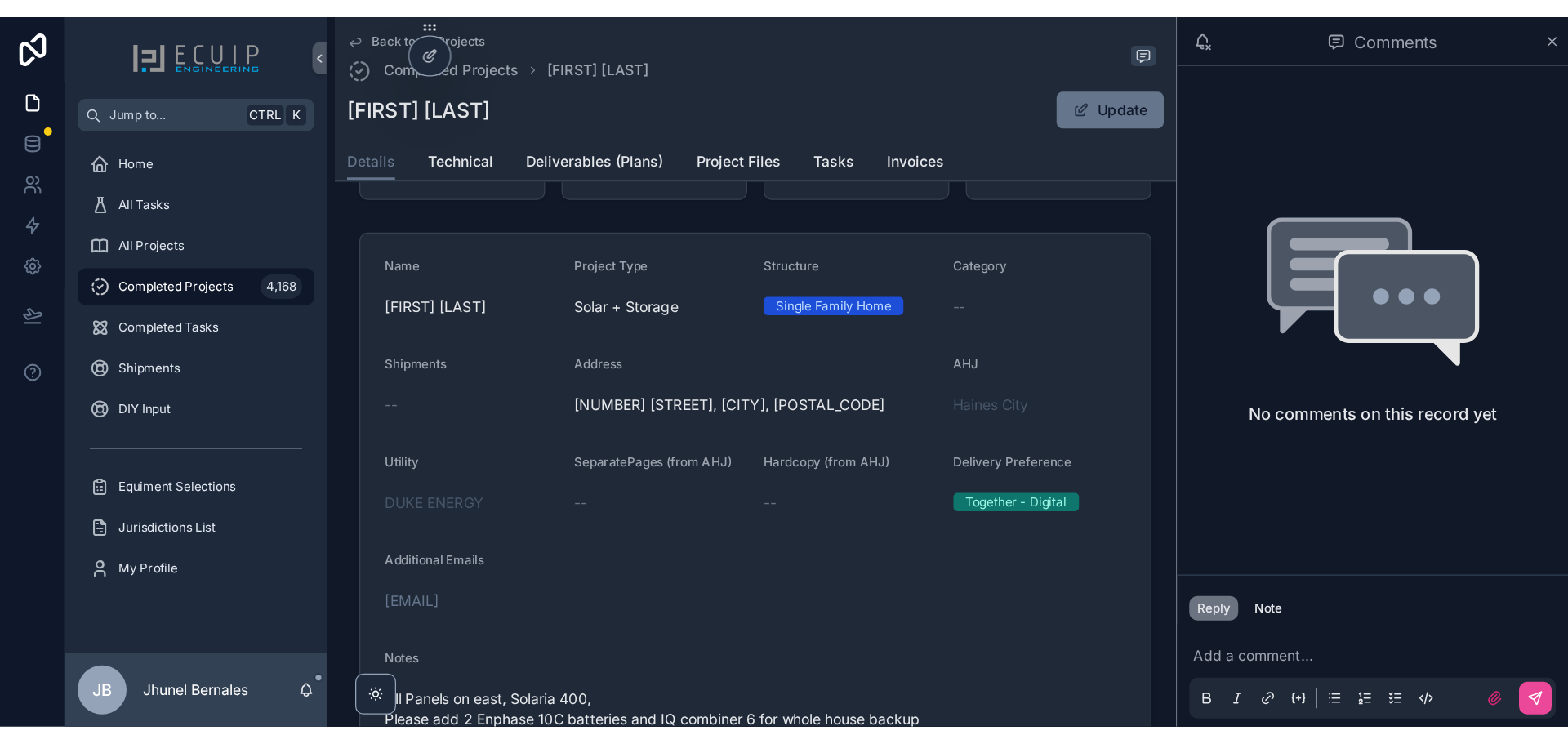 scroll, scrollTop: 327, scrollLeft: 0, axis: vertical 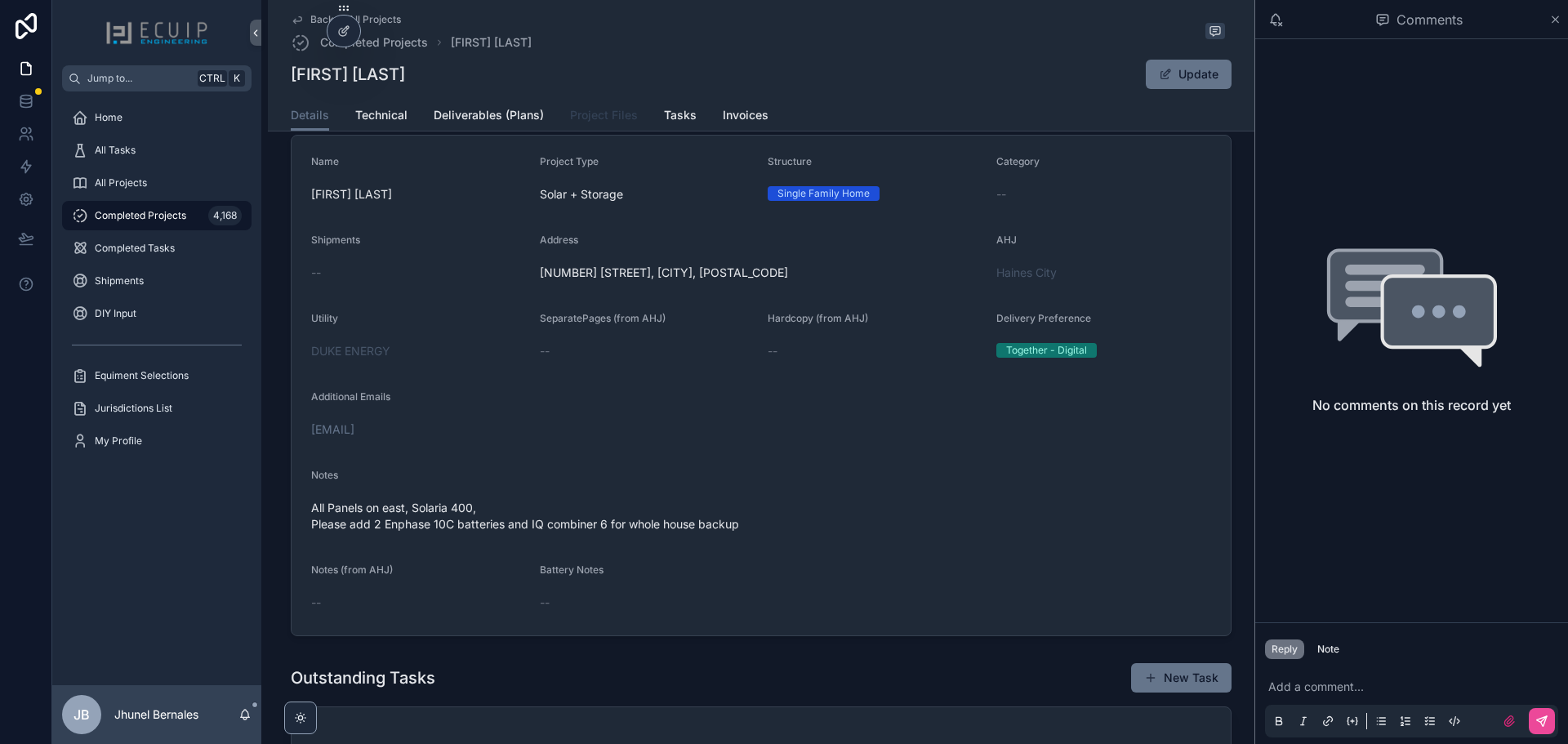 click on "Project Files" at bounding box center (604, 117) 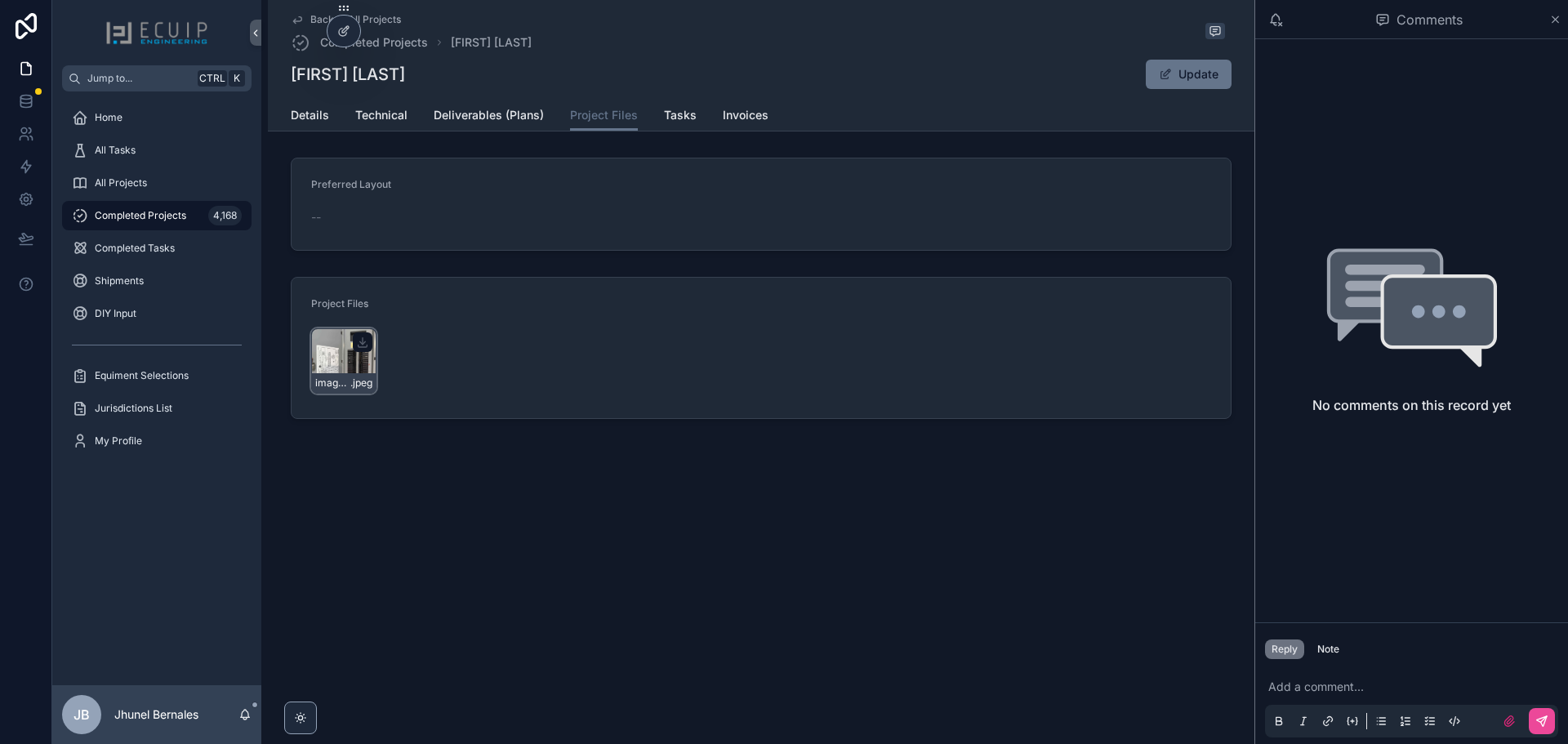 click on "image0-(1) .jpeg" at bounding box center (344, 361) 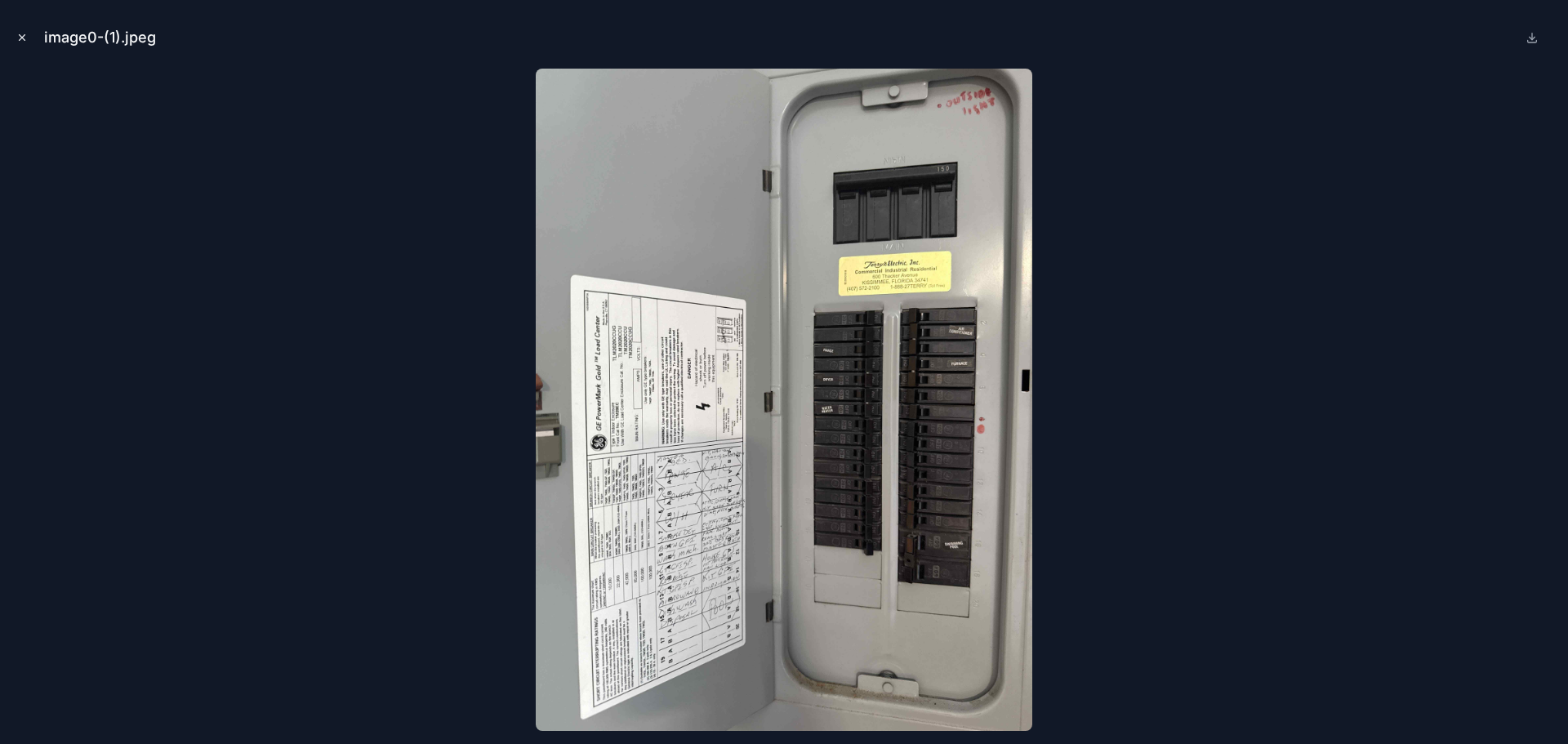 click 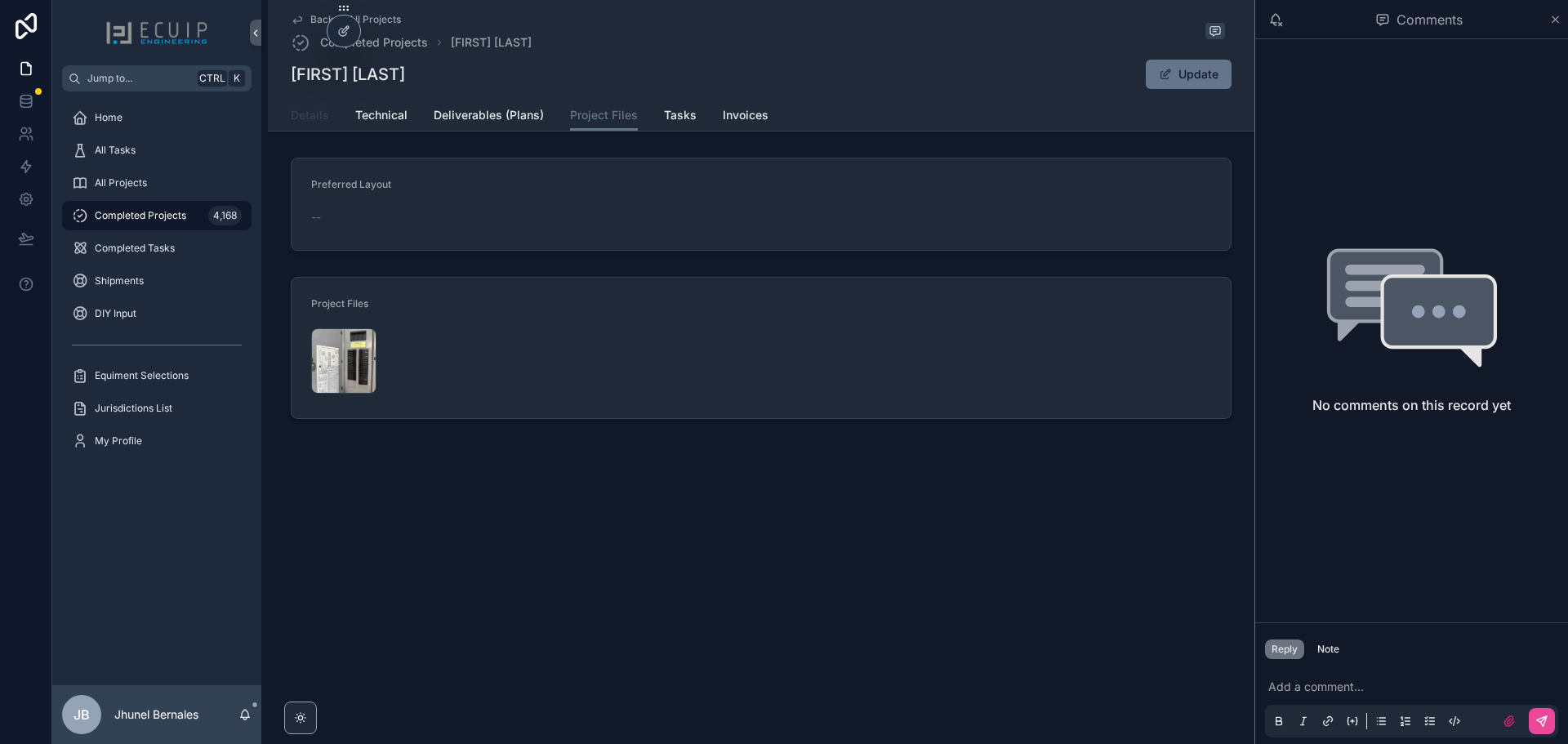 click on "Details" at bounding box center [310, 115] 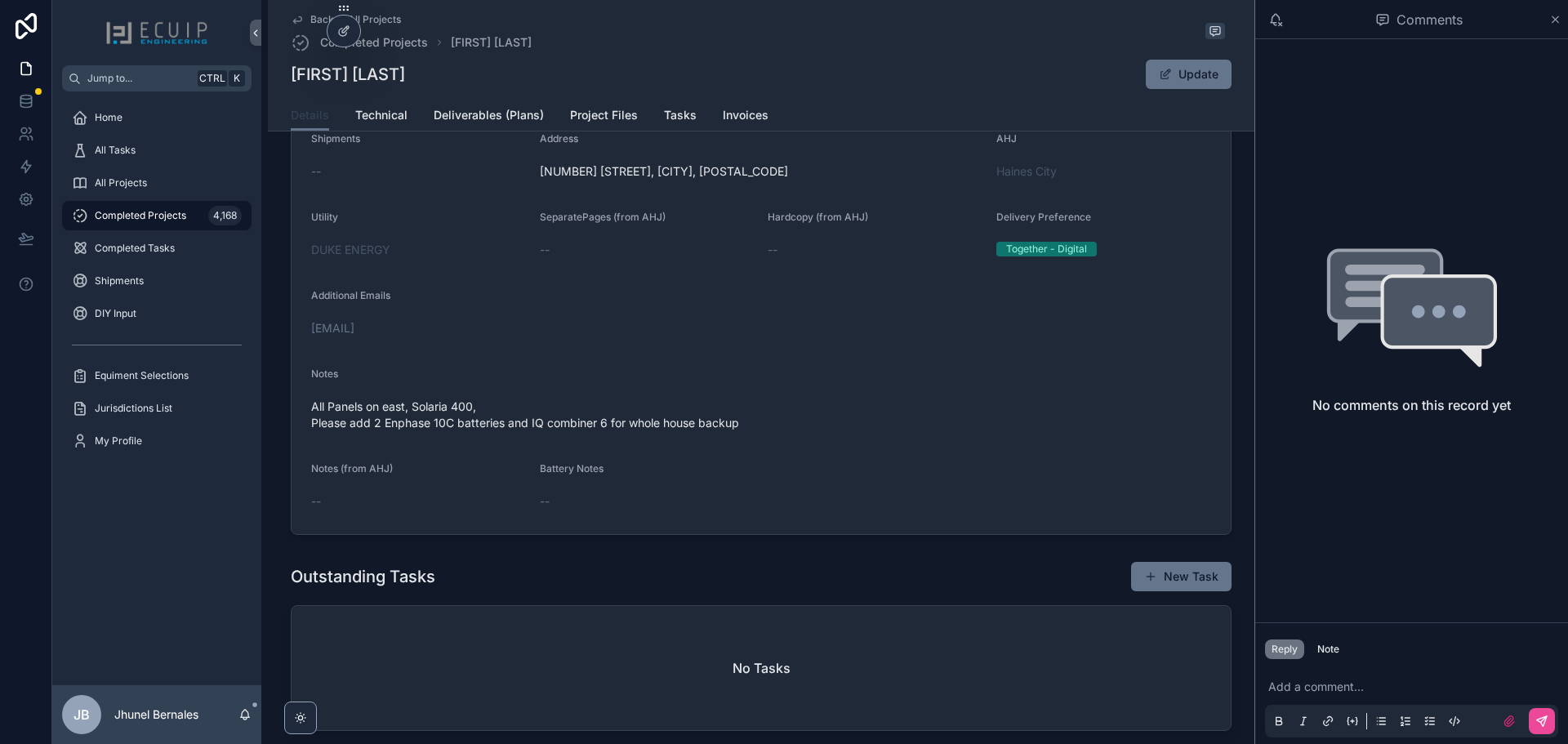 scroll, scrollTop: 490, scrollLeft: 0, axis: vertical 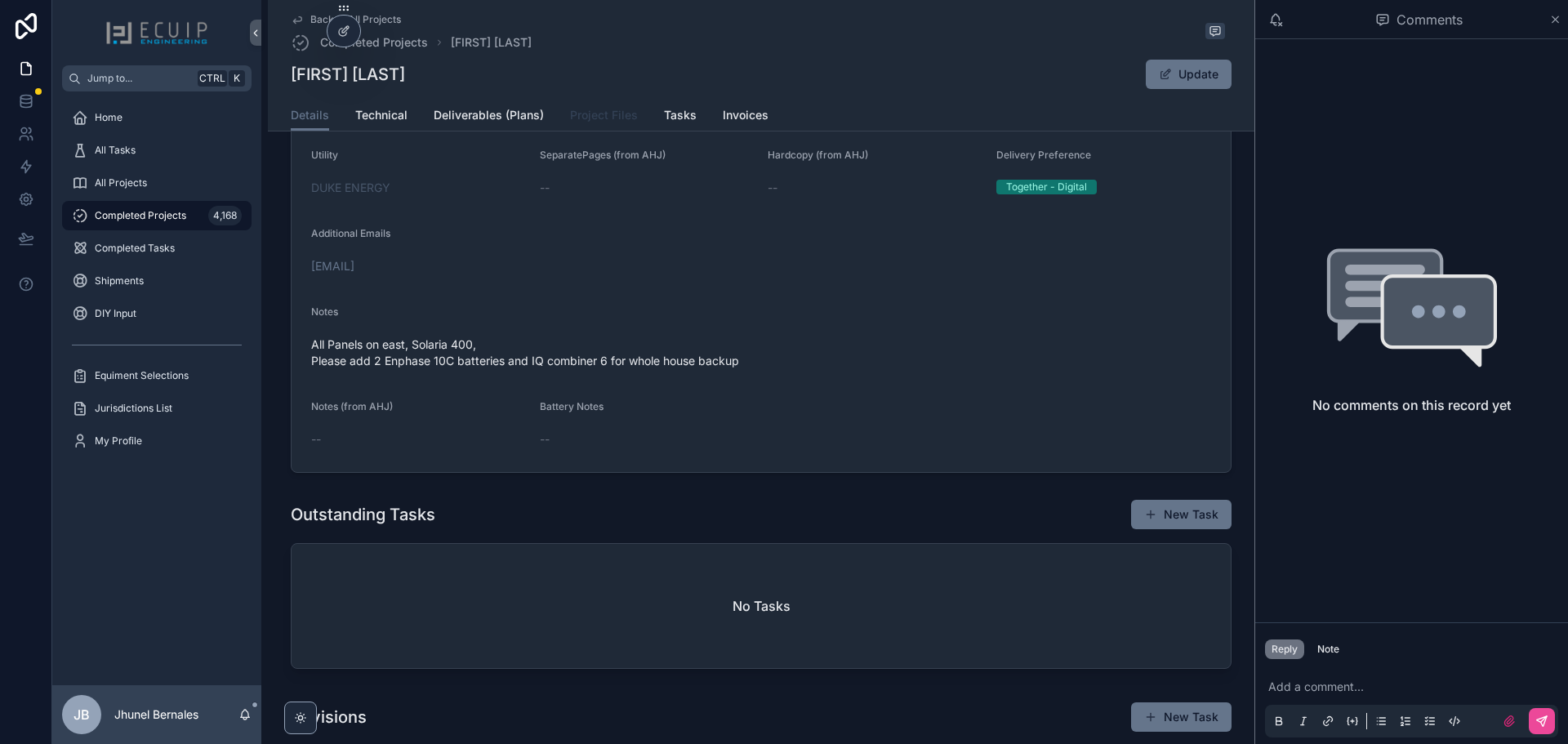 click on "Project Files" at bounding box center (604, 115) 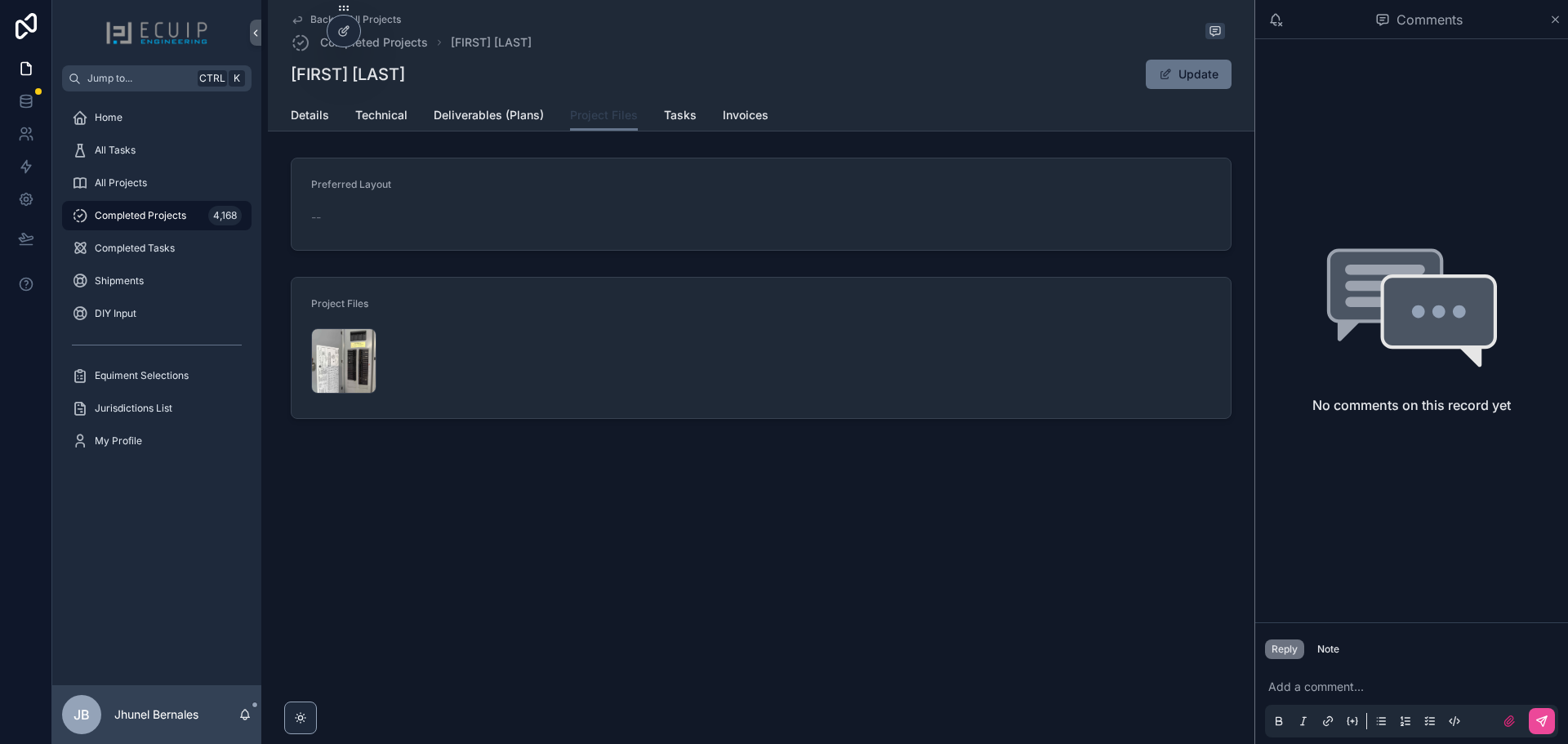 scroll, scrollTop: 0, scrollLeft: 0, axis: both 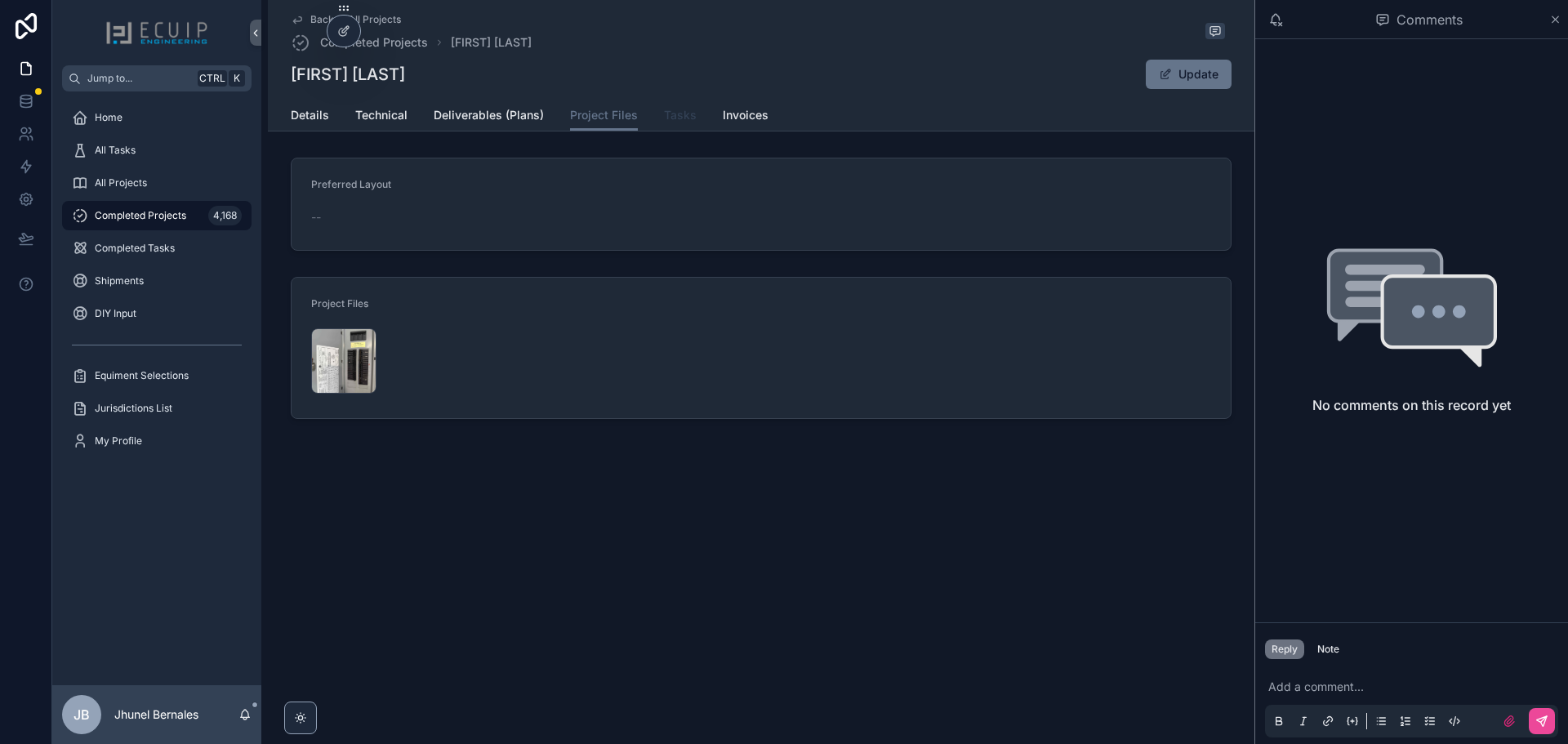 click on "Tasks" at bounding box center (680, 115) 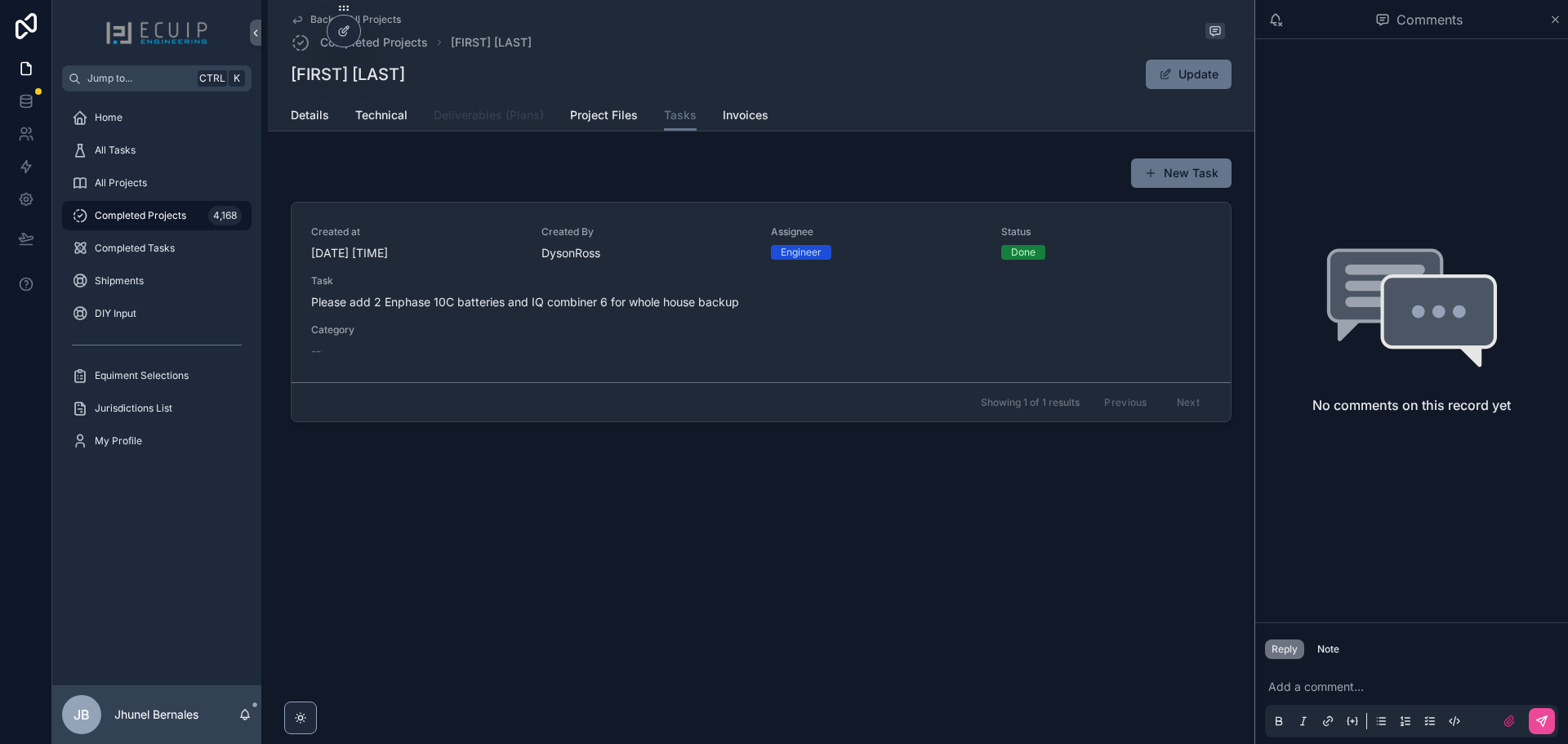 click on "Deliverables (Plans)" at bounding box center [488, 115] 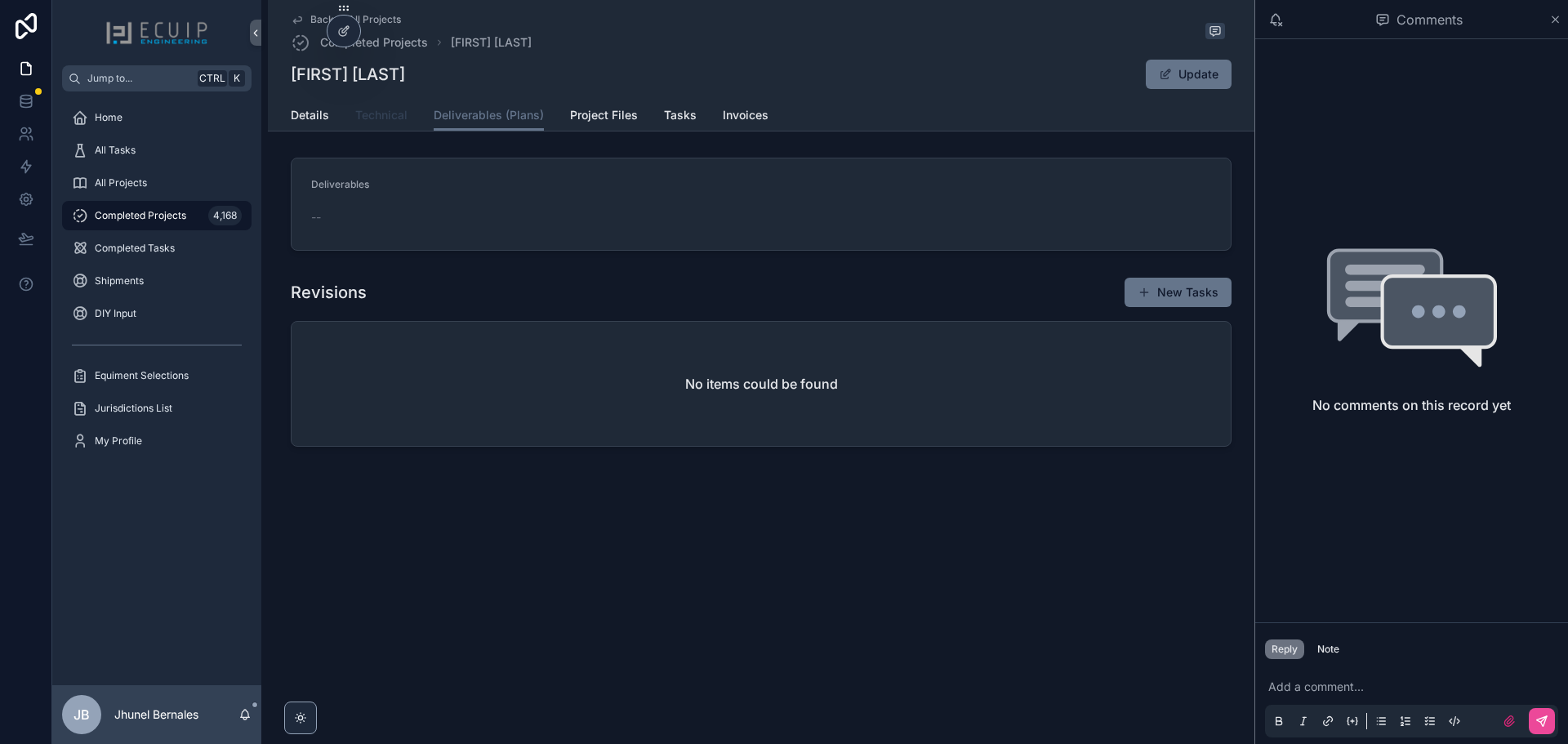 click on "Technical" at bounding box center (381, 115) 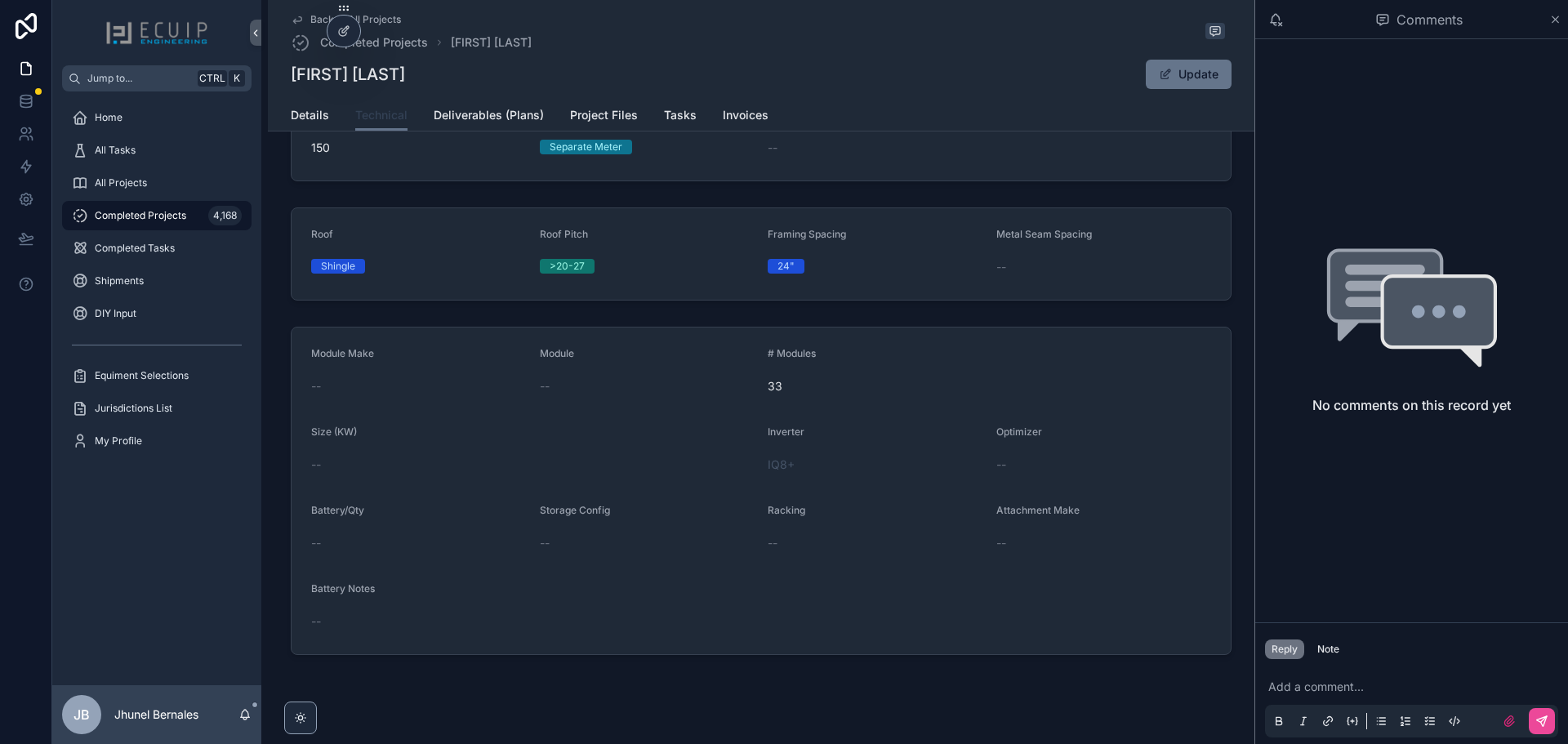 scroll, scrollTop: 211, scrollLeft: 0, axis: vertical 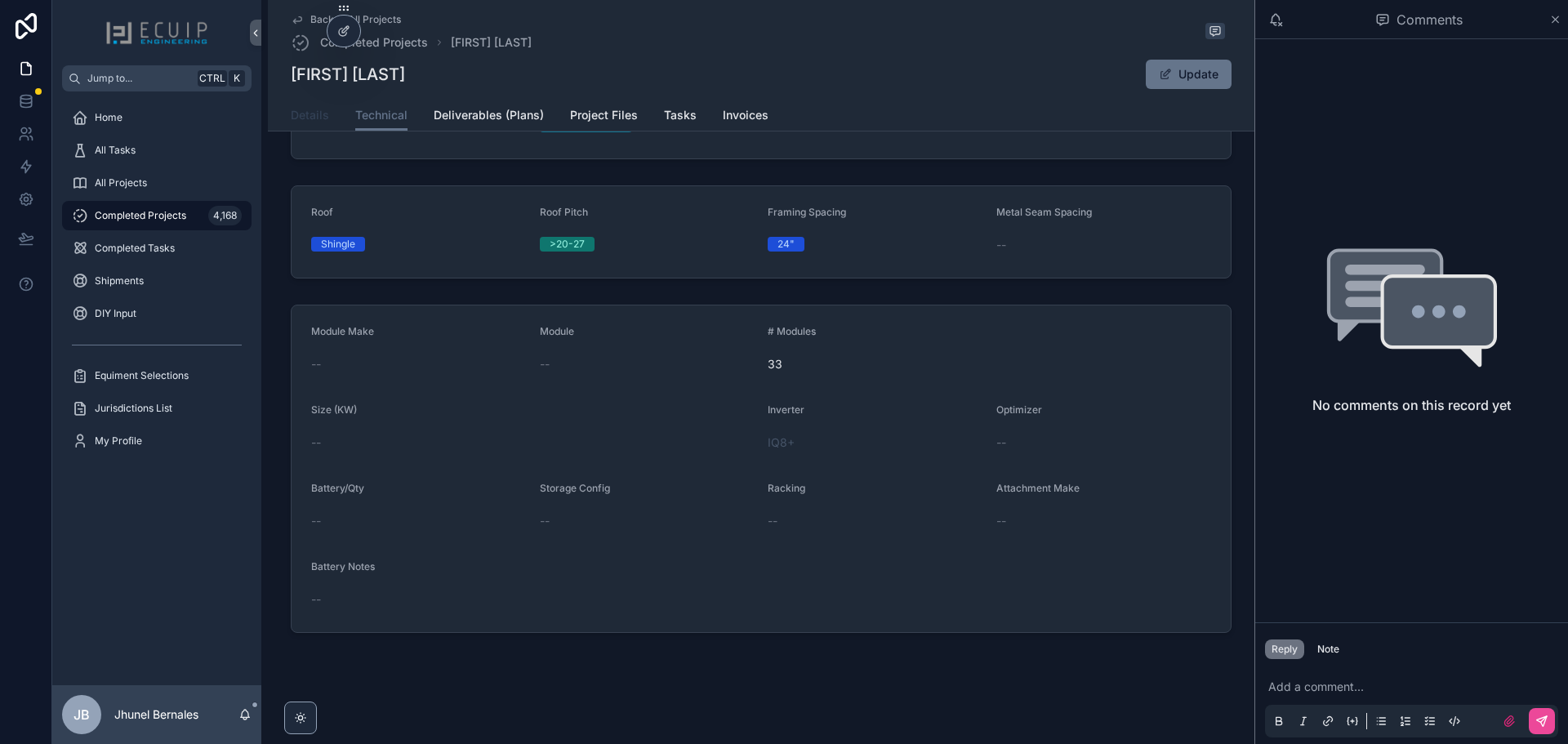 click on "Details" at bounding box center (310, 115) 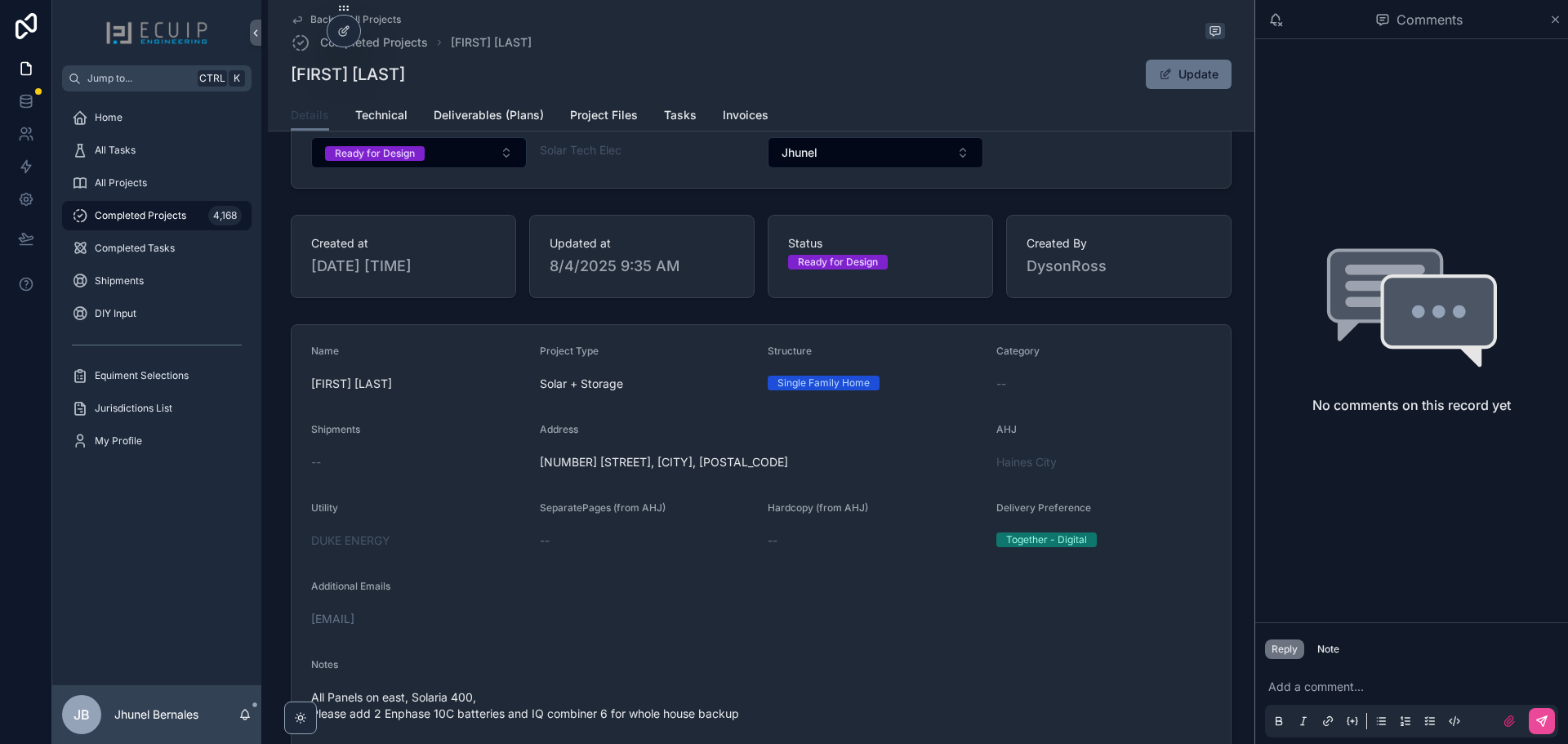 scroll, scrollTop: 327, scrollLeft: 0, axis: vertical 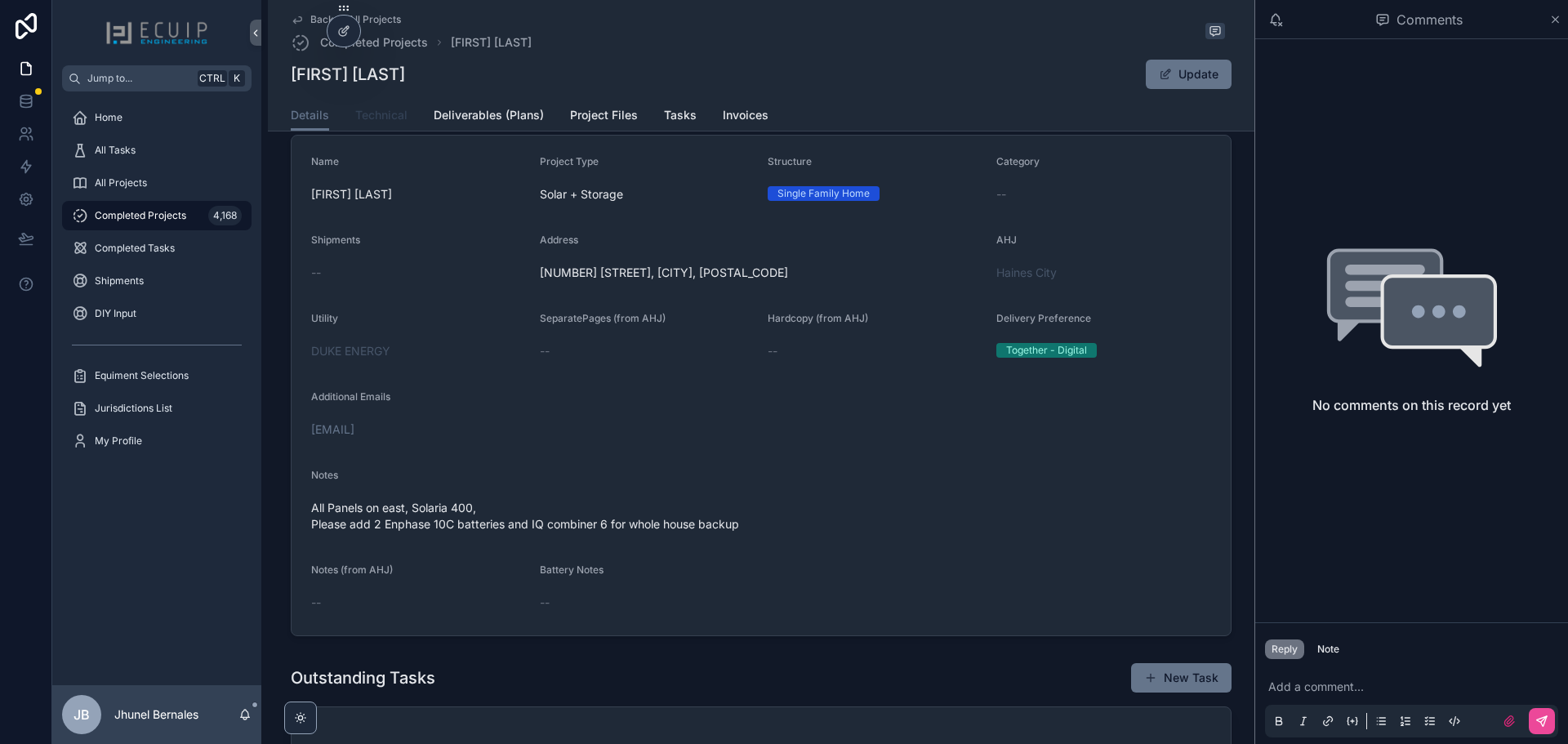 click on "Technical" at bounding box center (381, 115) 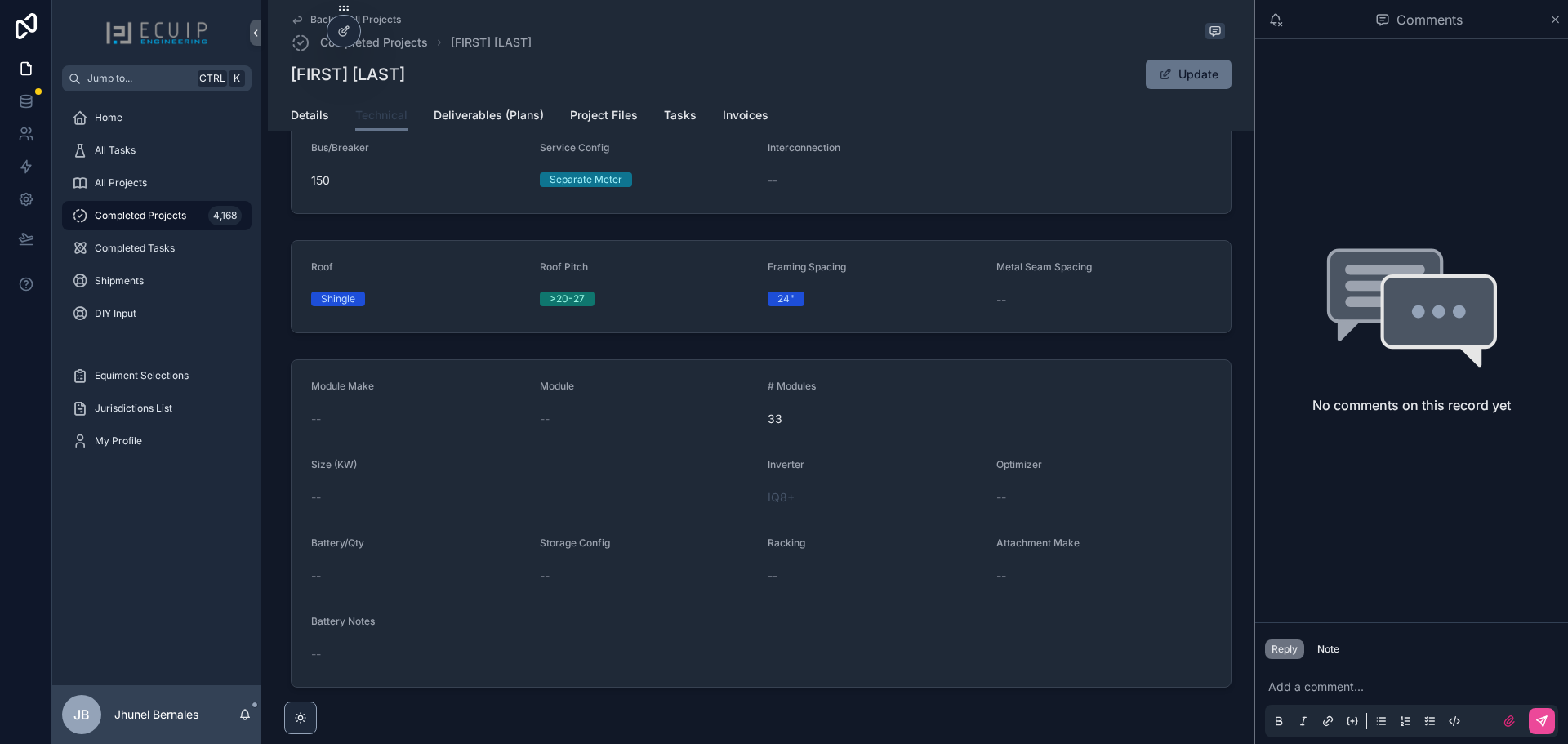scroll, scrollTop: 211, scrollLeft: 0, axis: vertical 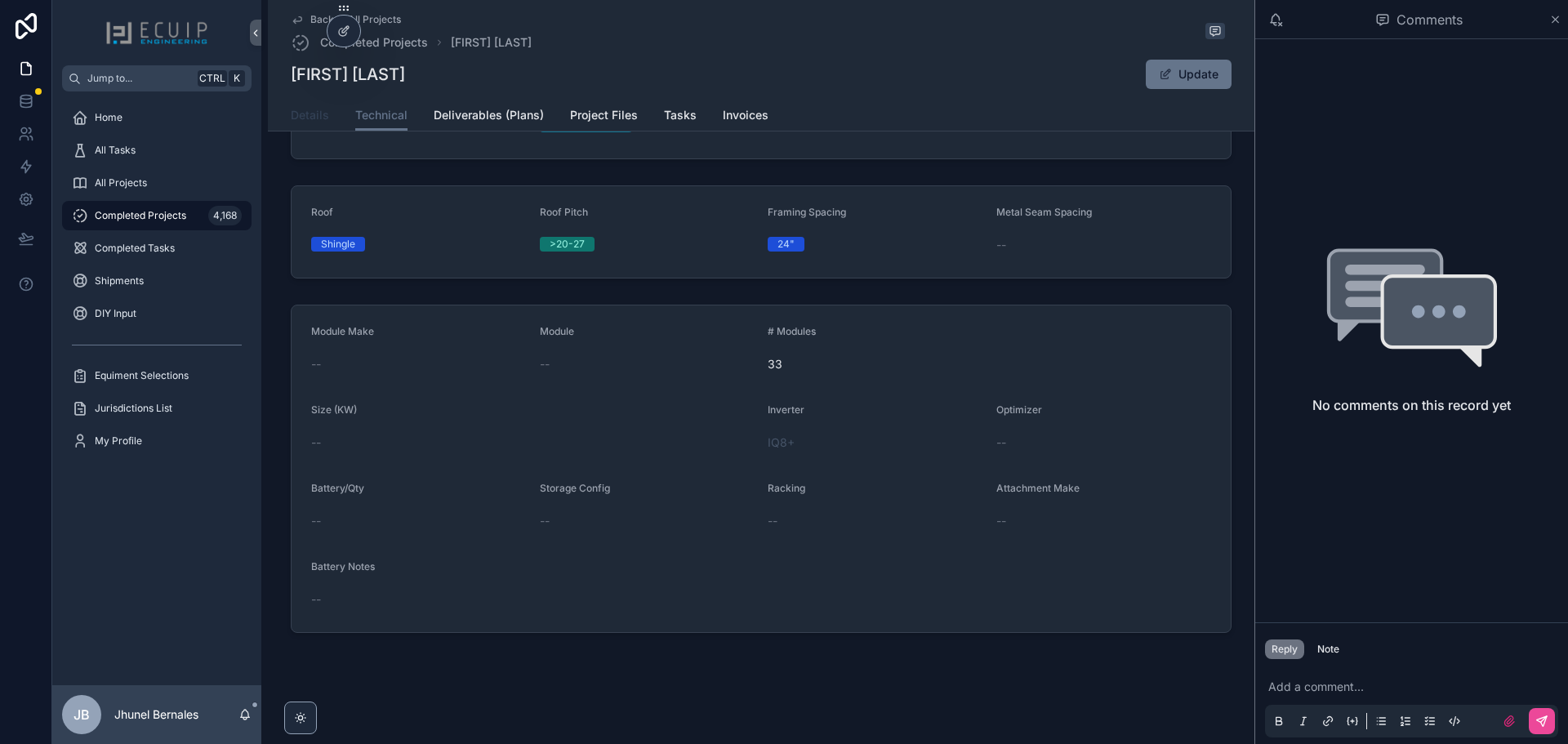 click on "Details" at bounding box center (310, 115) 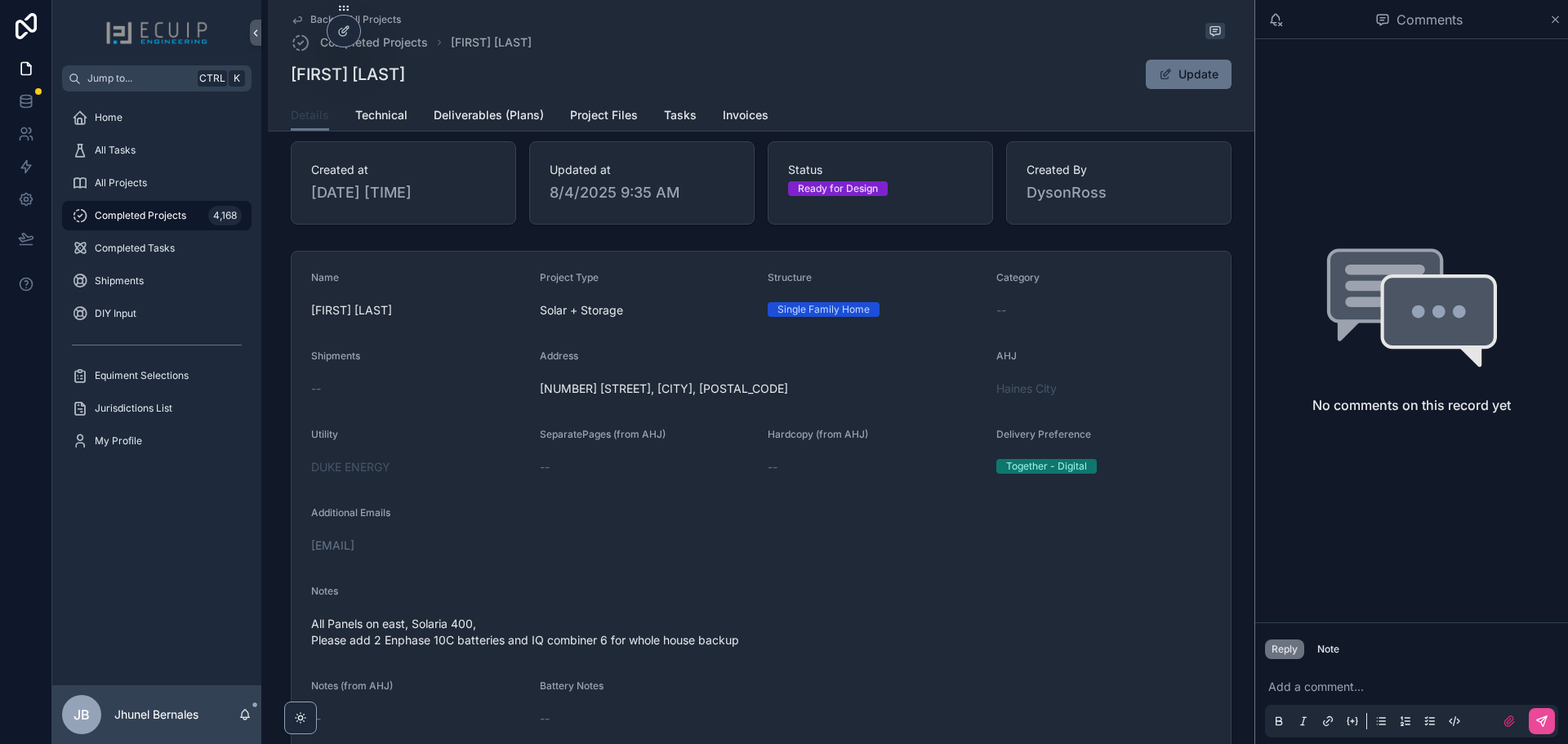 scroll, scrollTop: 0, scrollLeft: 0, axis: both 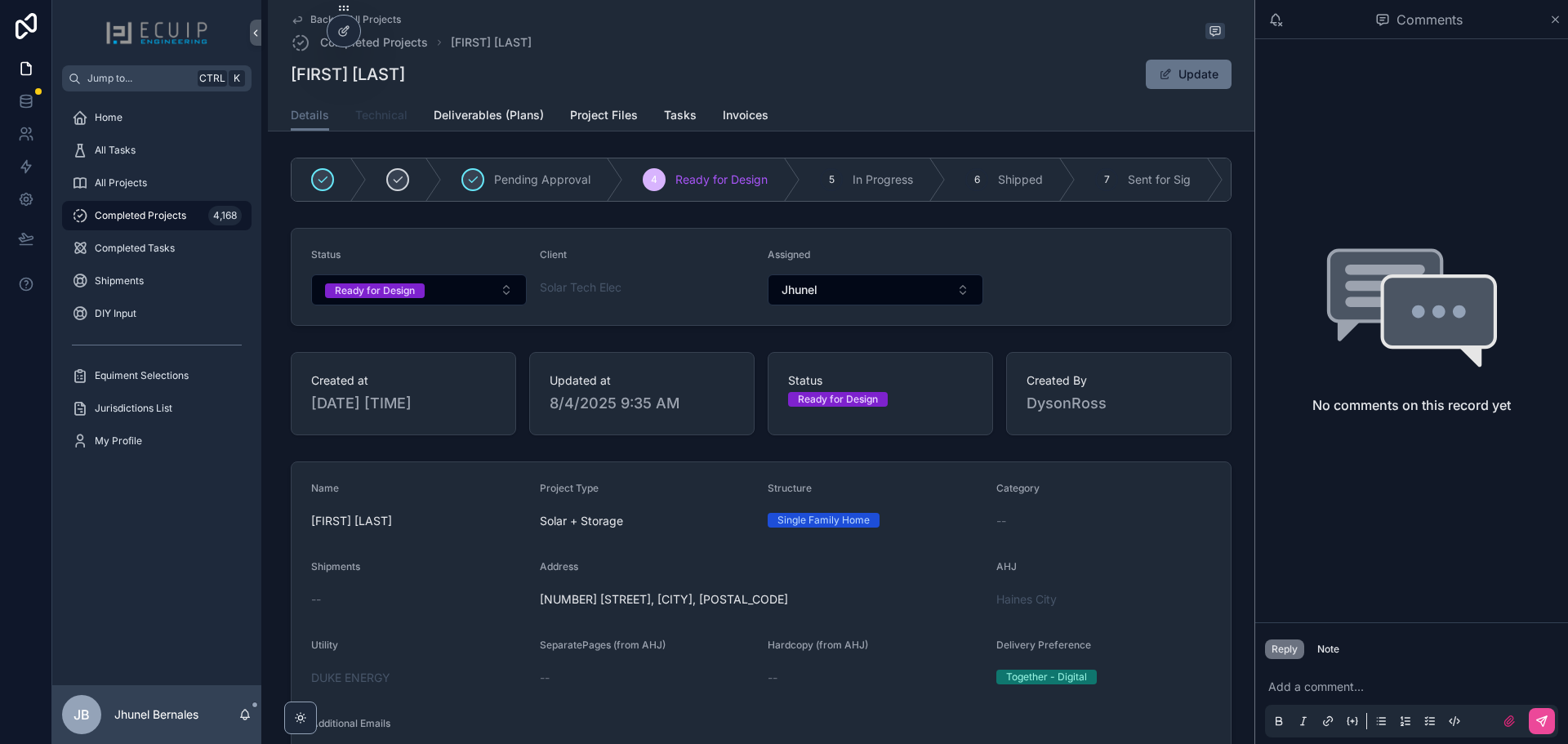 click on "Technical" at bounding box center (381, 117) 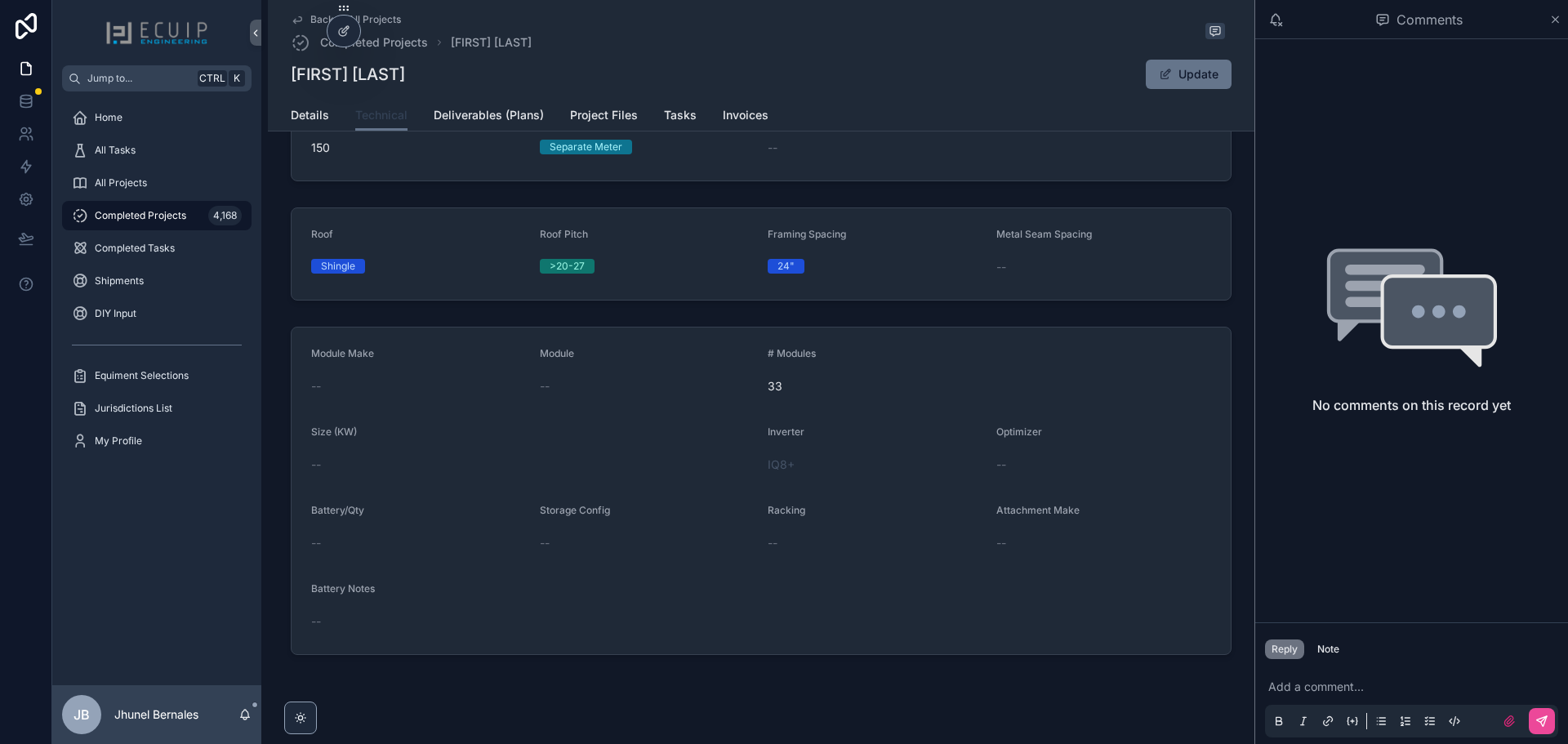 scroll, scrollTop: 211, scrollLeft: 0, axis: vertical 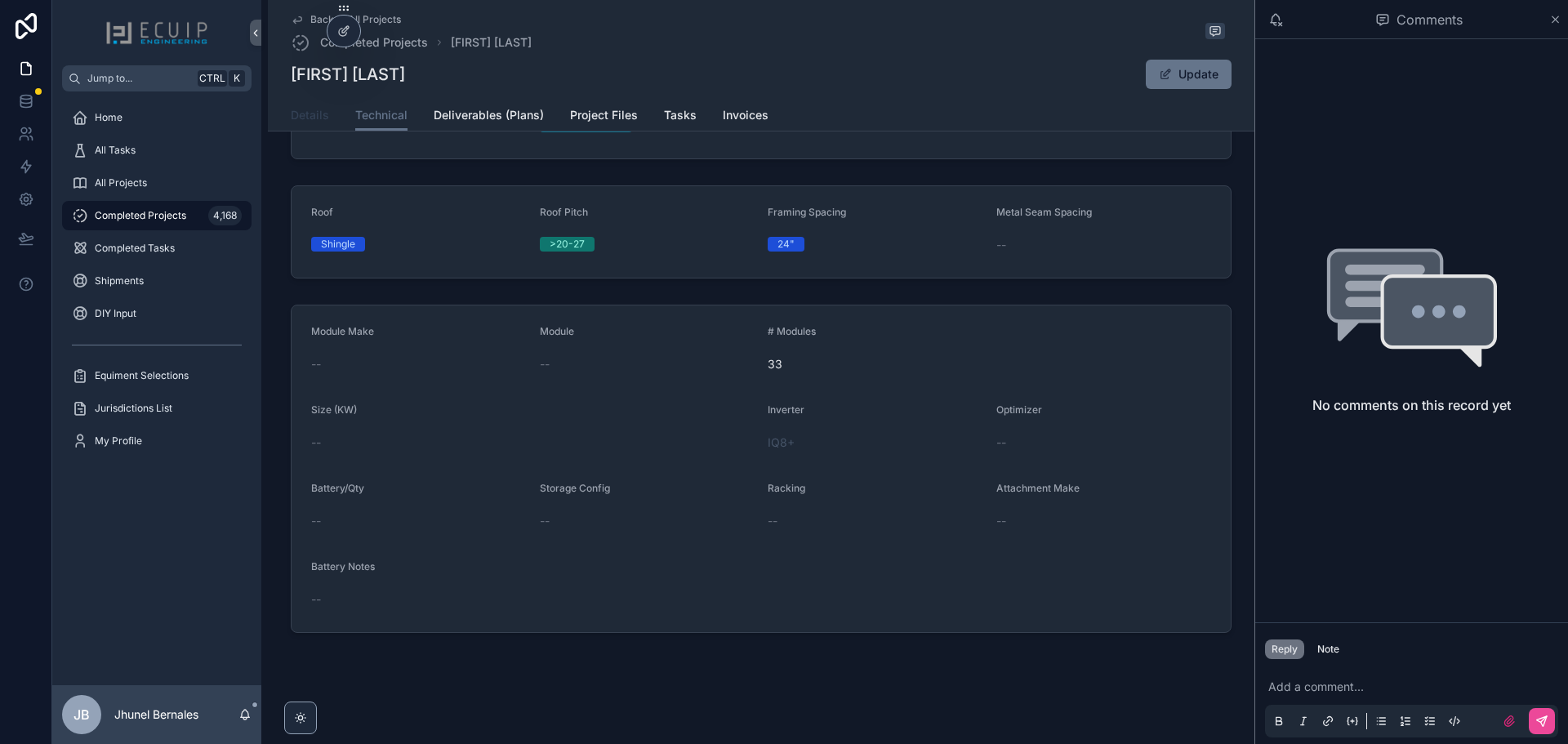 click on "Details" at bounding box center [310, 115] 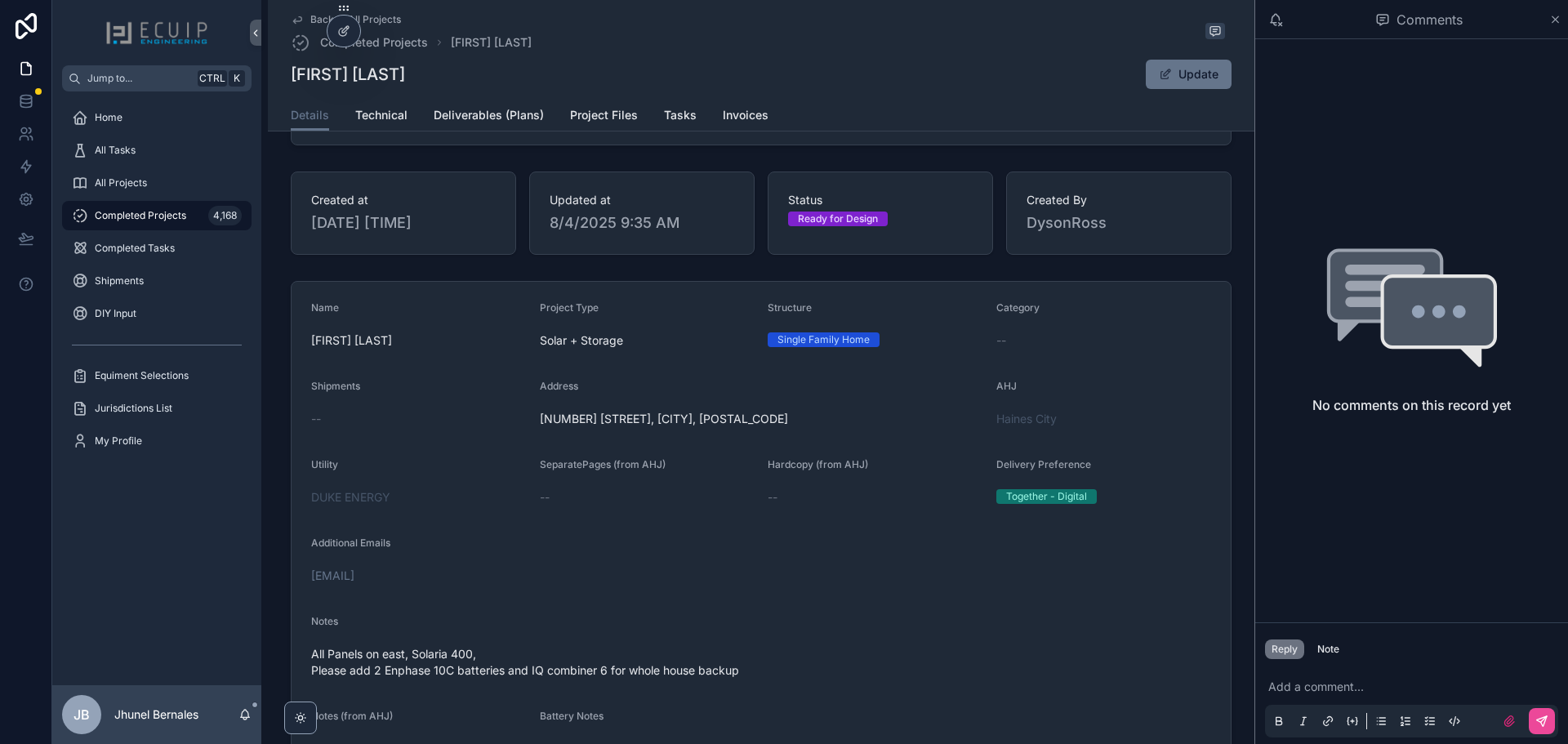 scroll, scrollTop: 69, scrollLeft: 0, axis: vertical 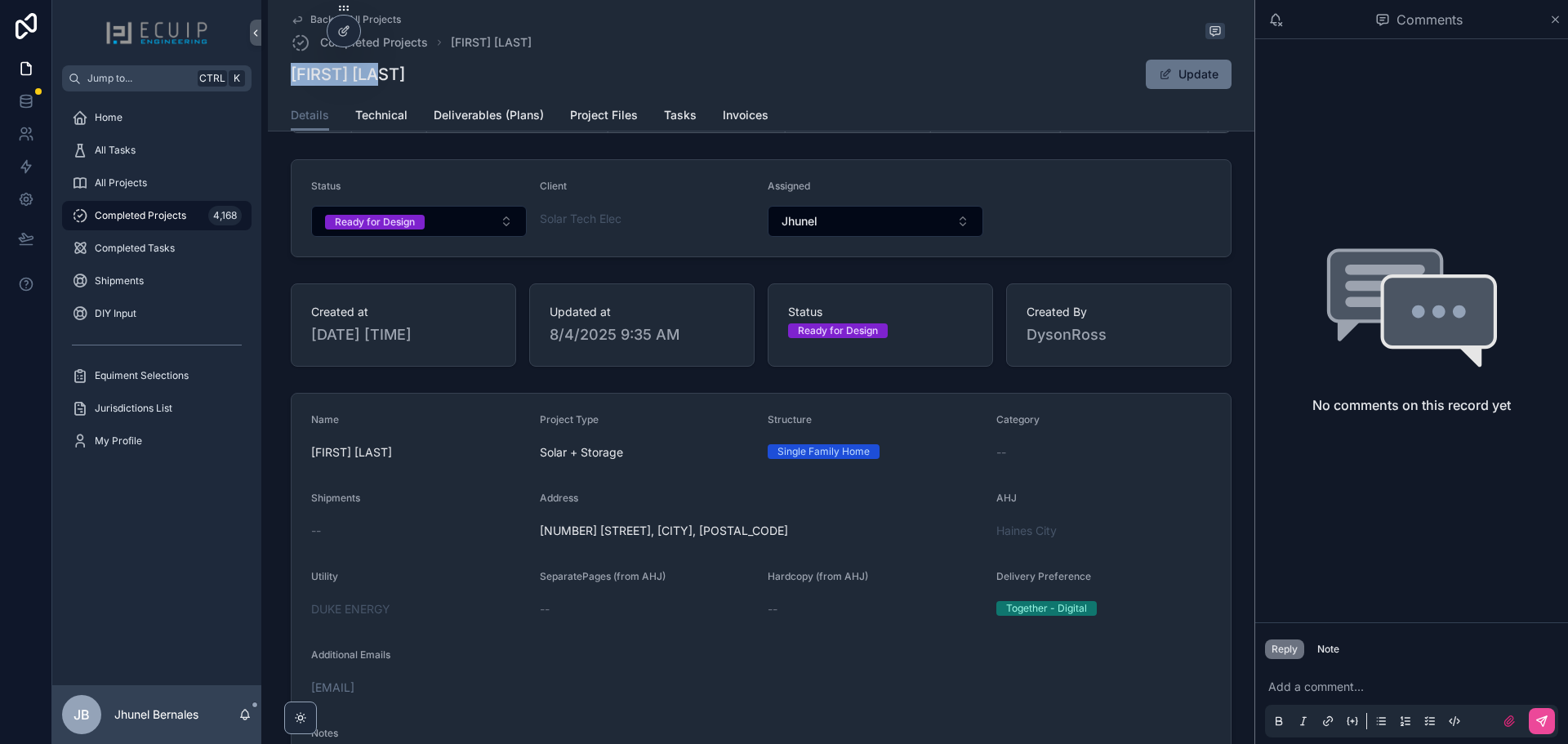 drag, startPoint x: 401, startPoint y: 74, endPoint x: 285, endPoint y: 77, distance: 116.03879 